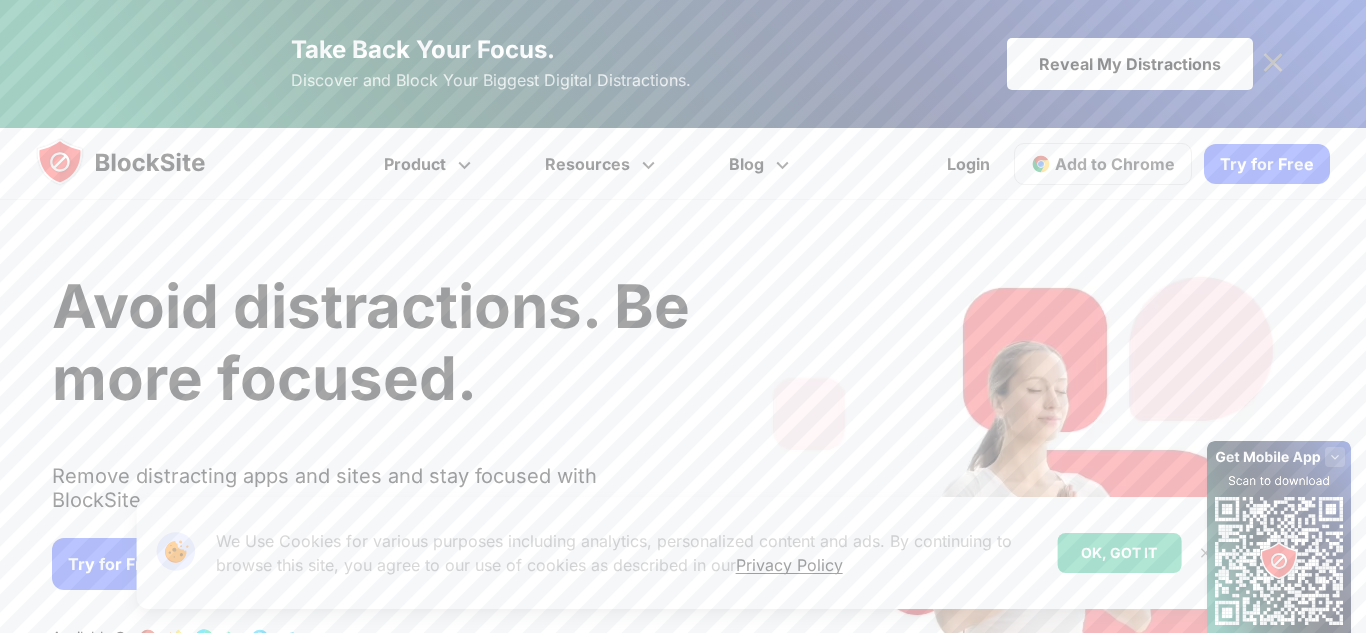 click on "Avoid distractions. Be more focused." at bounding box center [371, 342] 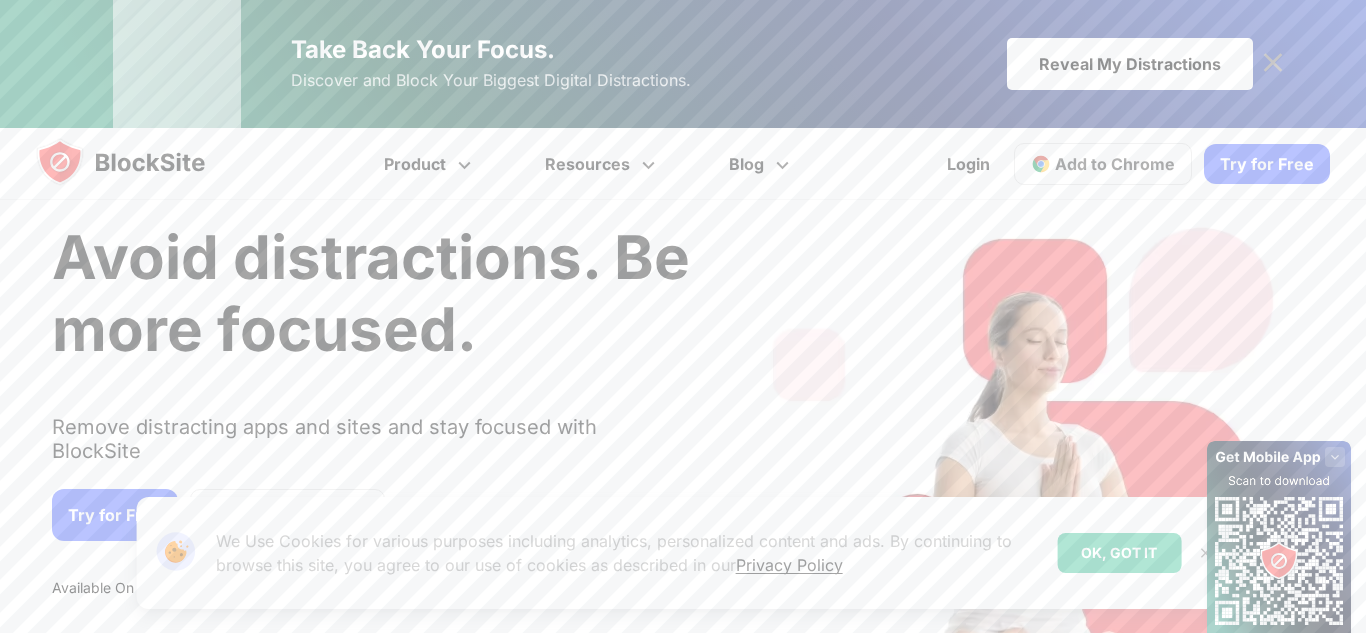 scroll, scrollTop: 49, scrollLeft: 0, axis: vertical 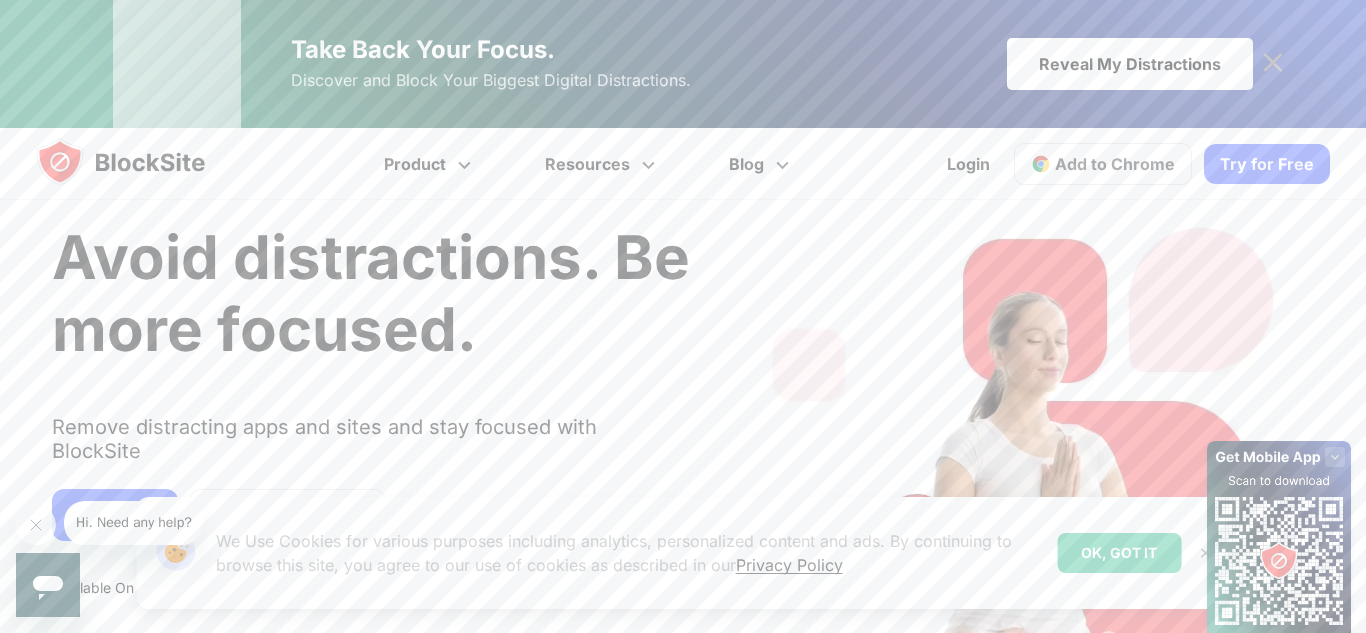 click on "Our Website uses cookies
We Use Cookies for various purposes including analytics, personalized content and ads. By continuing to browse this site, you agree to our use of cookies as described in our  Privacy Policy
OK, GOT IT" at bounding box center [683, 553] 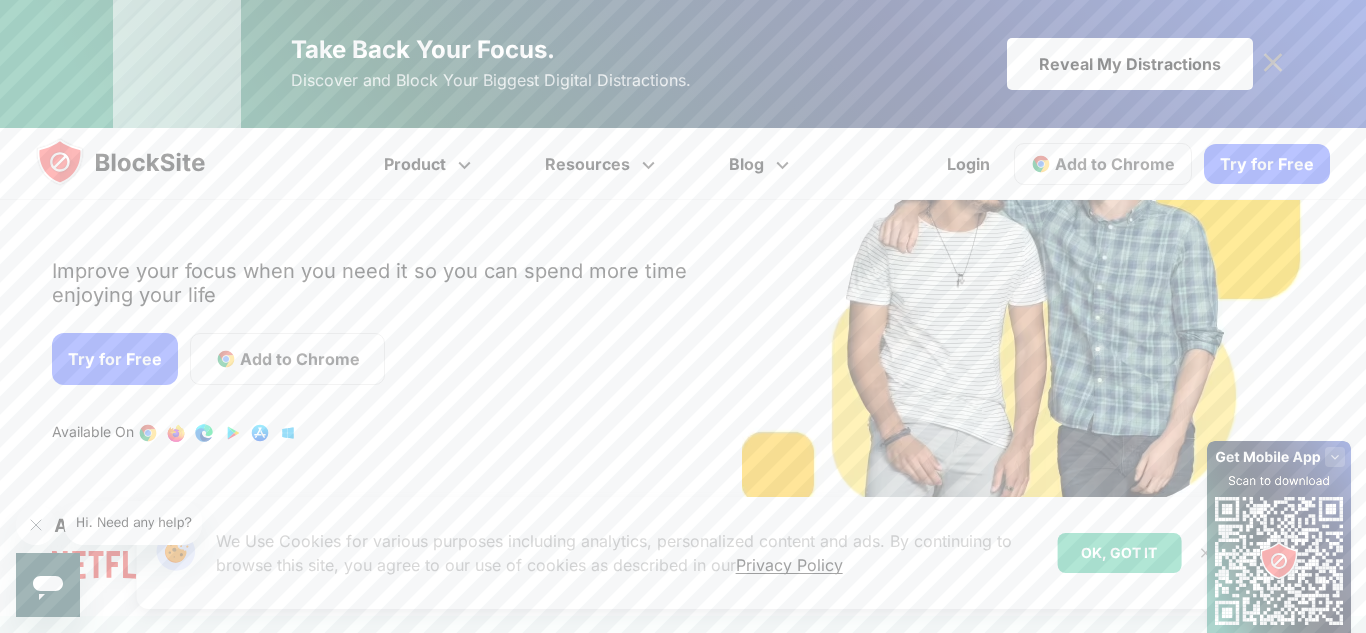scroll, scrollTop: 223, scrollLeft: 0, axis: vertical 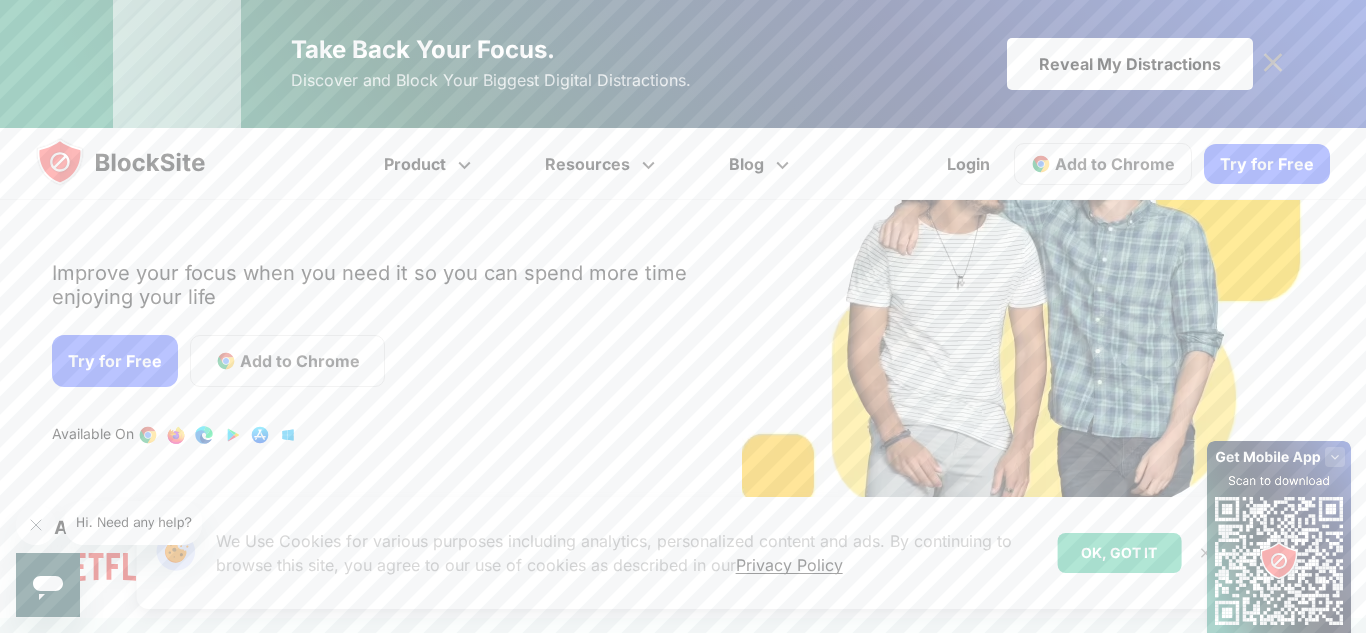 click on "Try for Free" at bounding box center (115, 361) 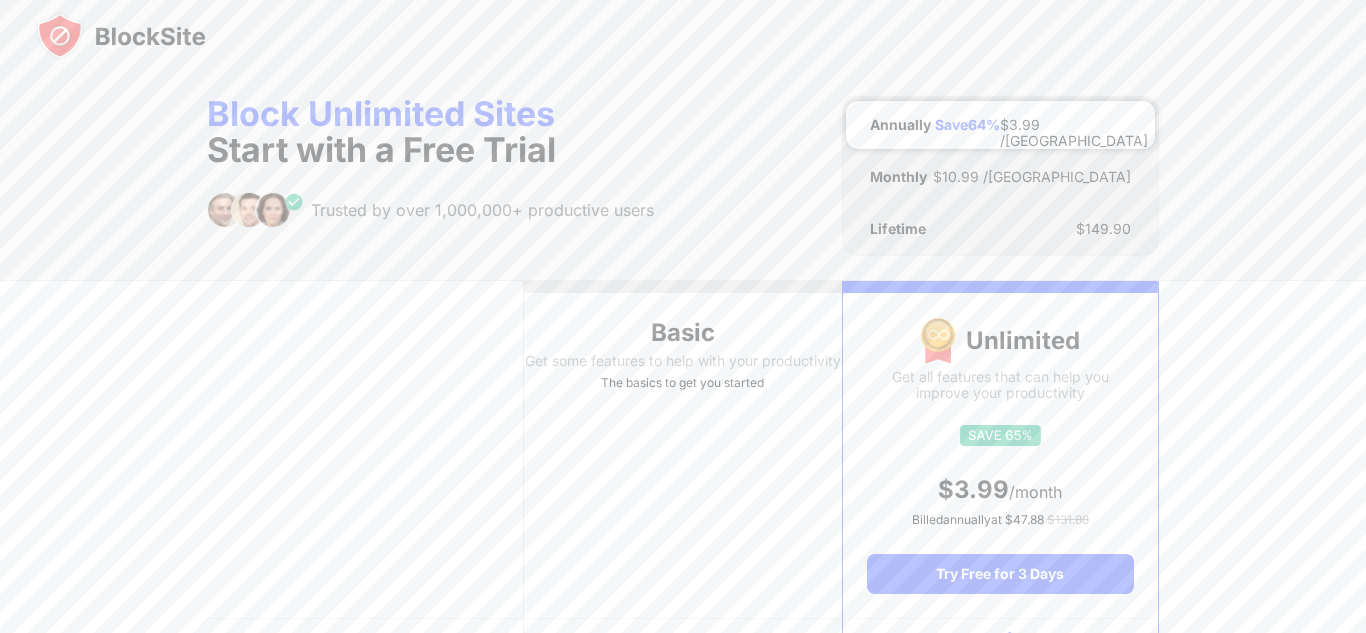 scroll, scrollTop: 0, scrollLeft: 0, axis: both 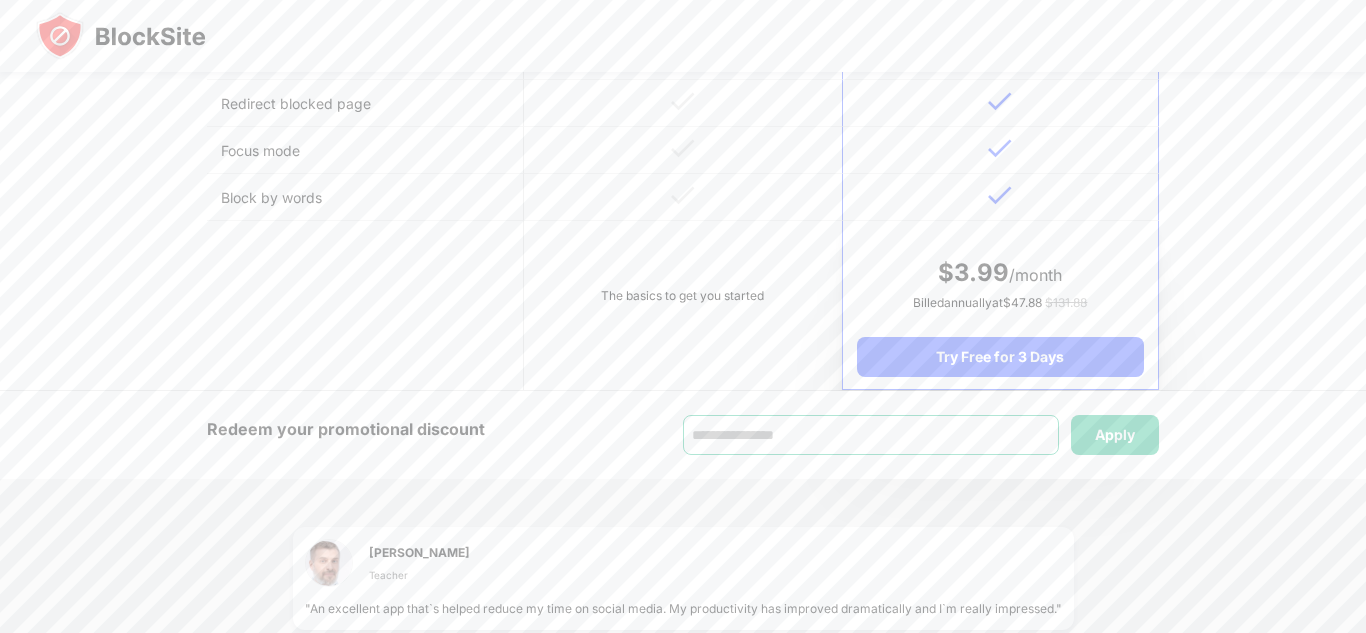 click at bounding box center (871, 435) 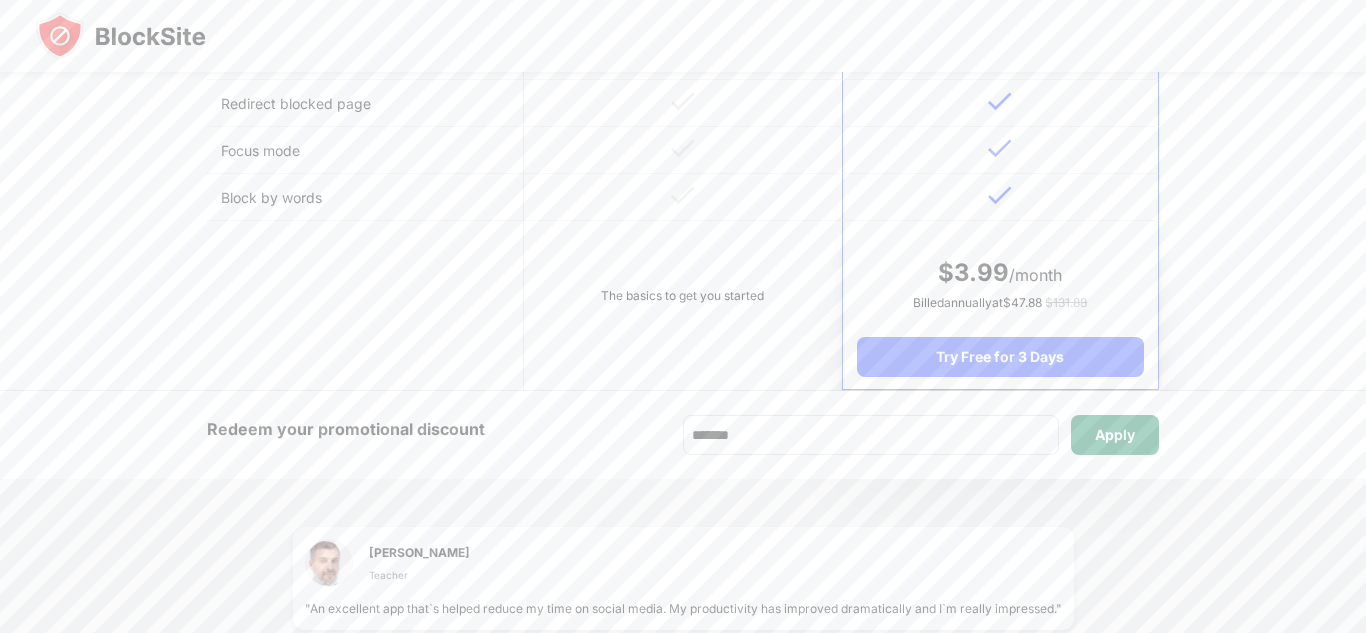 click on "Apply" at bounding box center (1115, 435) 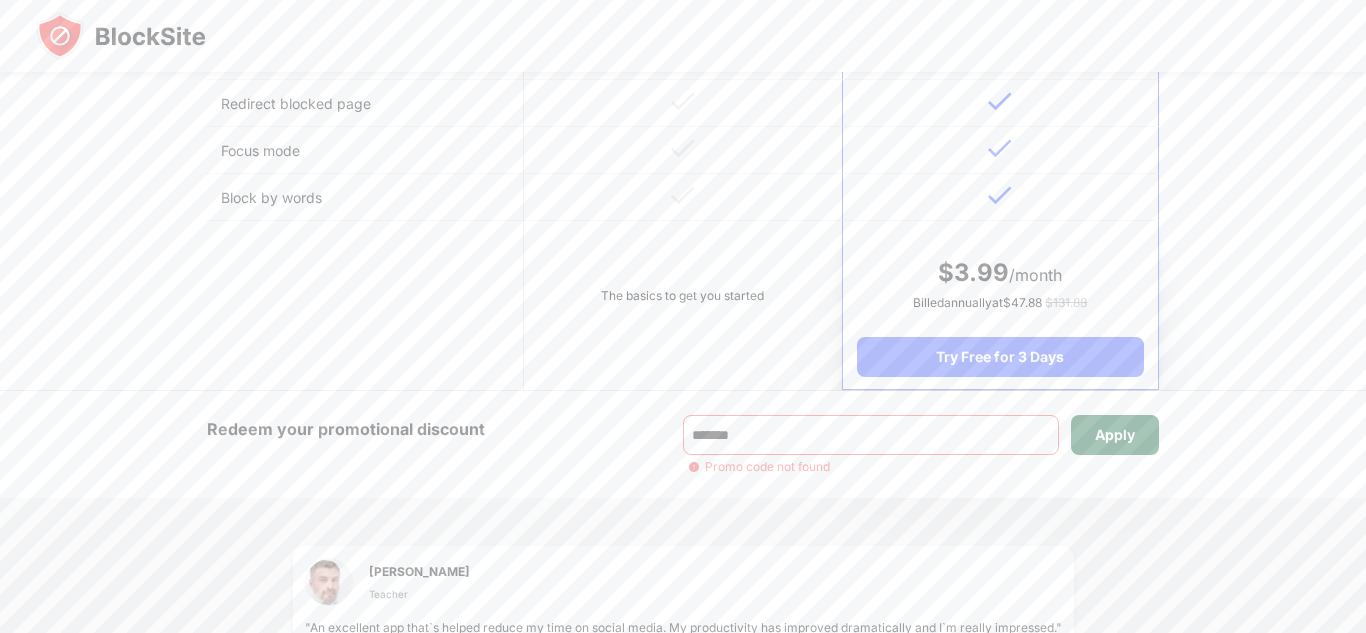 click on "Apply" at bounding box center [1115, 435] 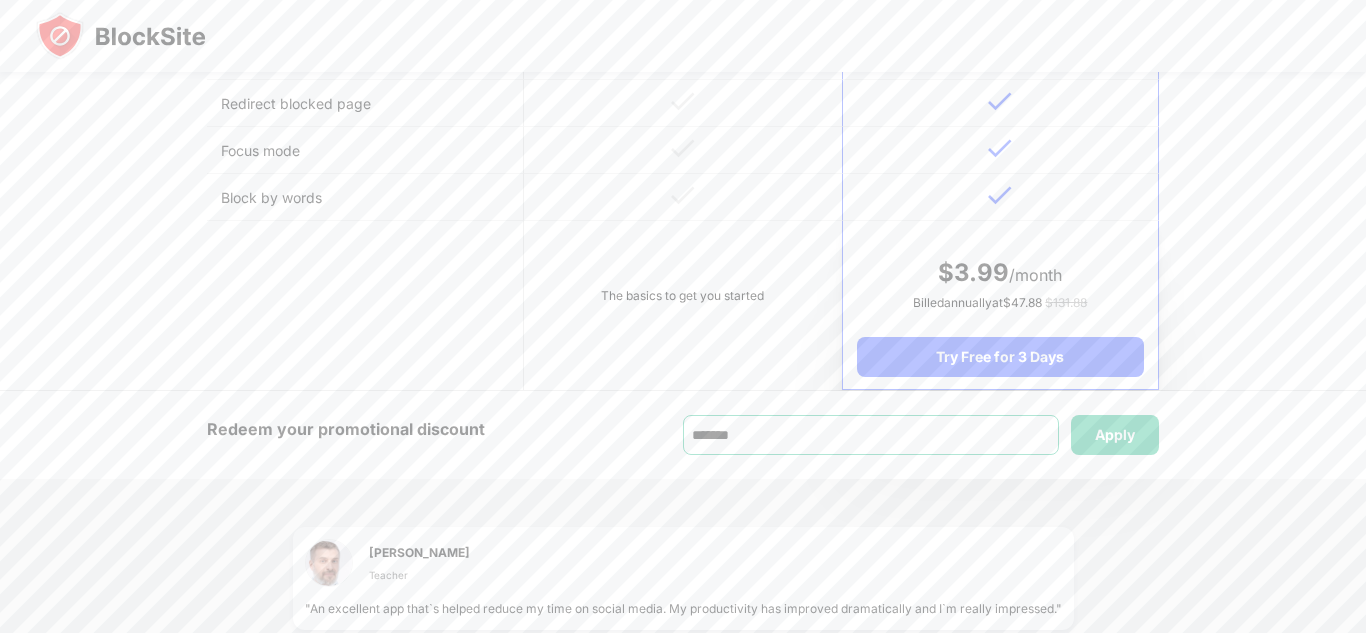 click on "*******" at bounding box center (871, 435) 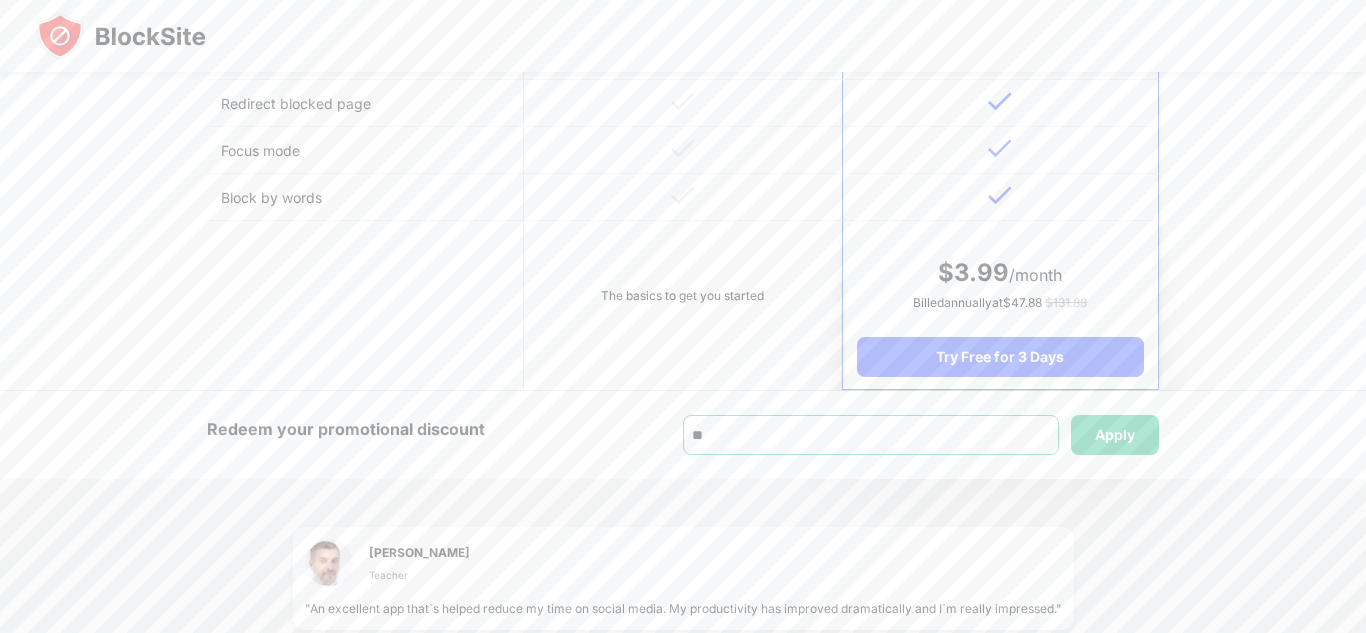 type on "*" 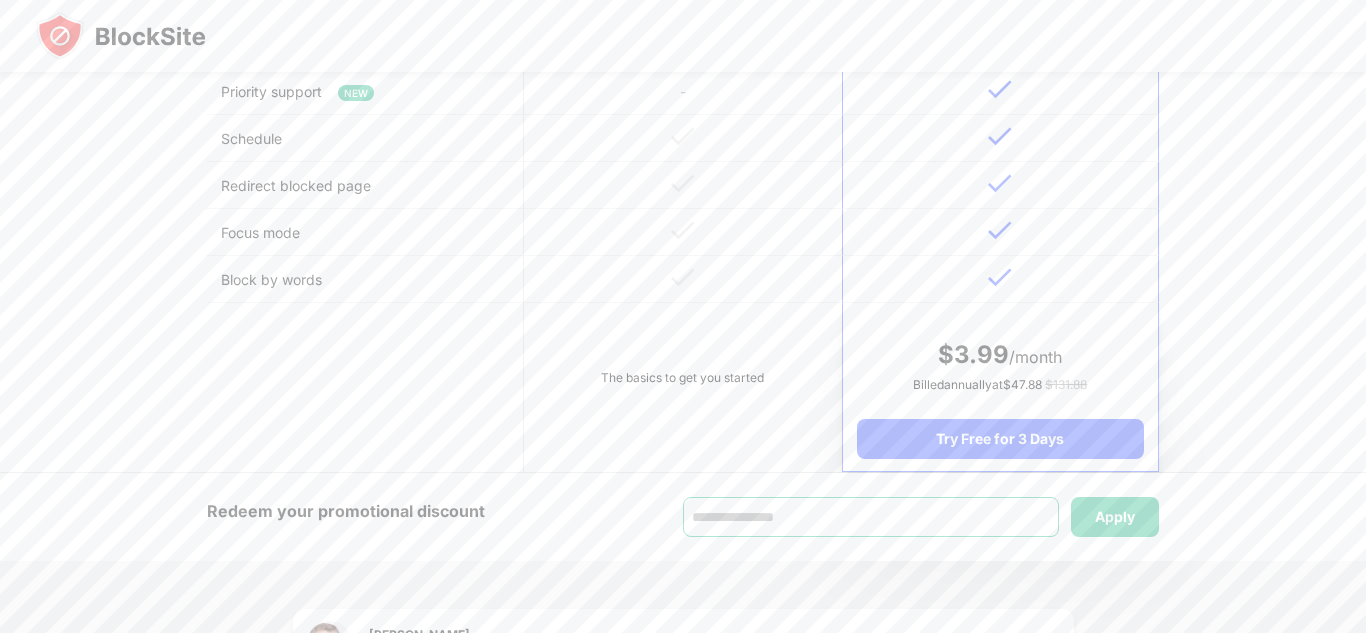 scroll, scrollTop: 931, scrollLeft: 0, axis: vertical 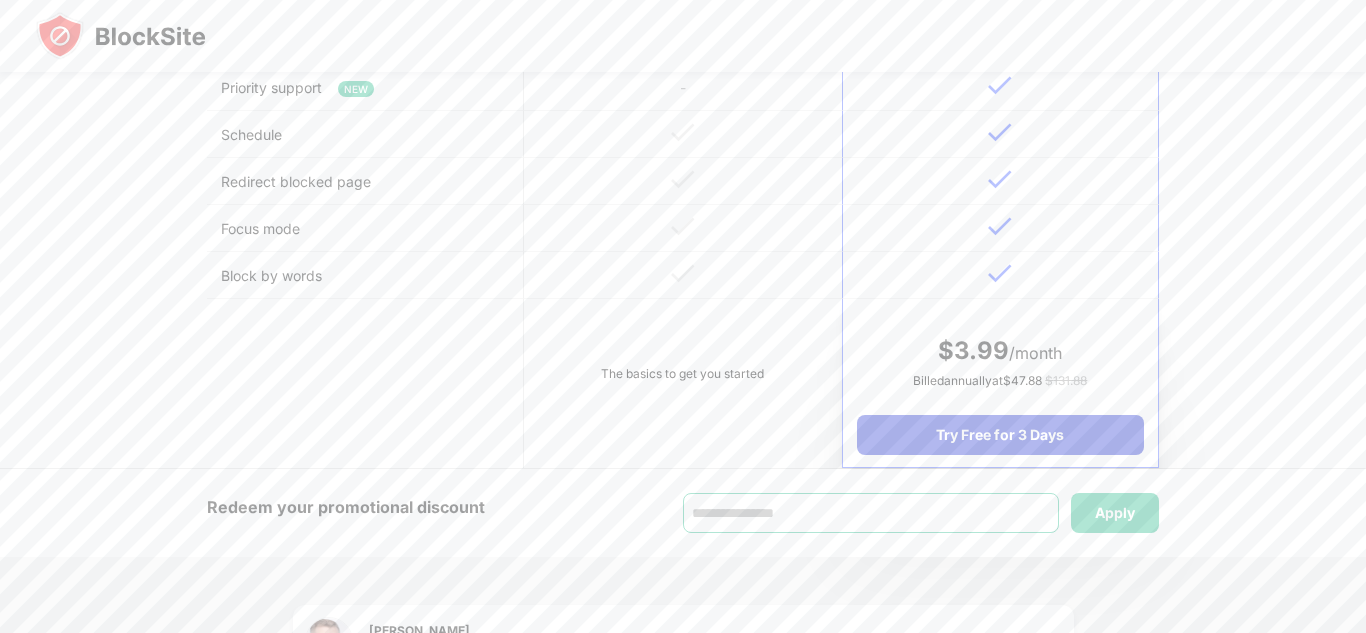 type 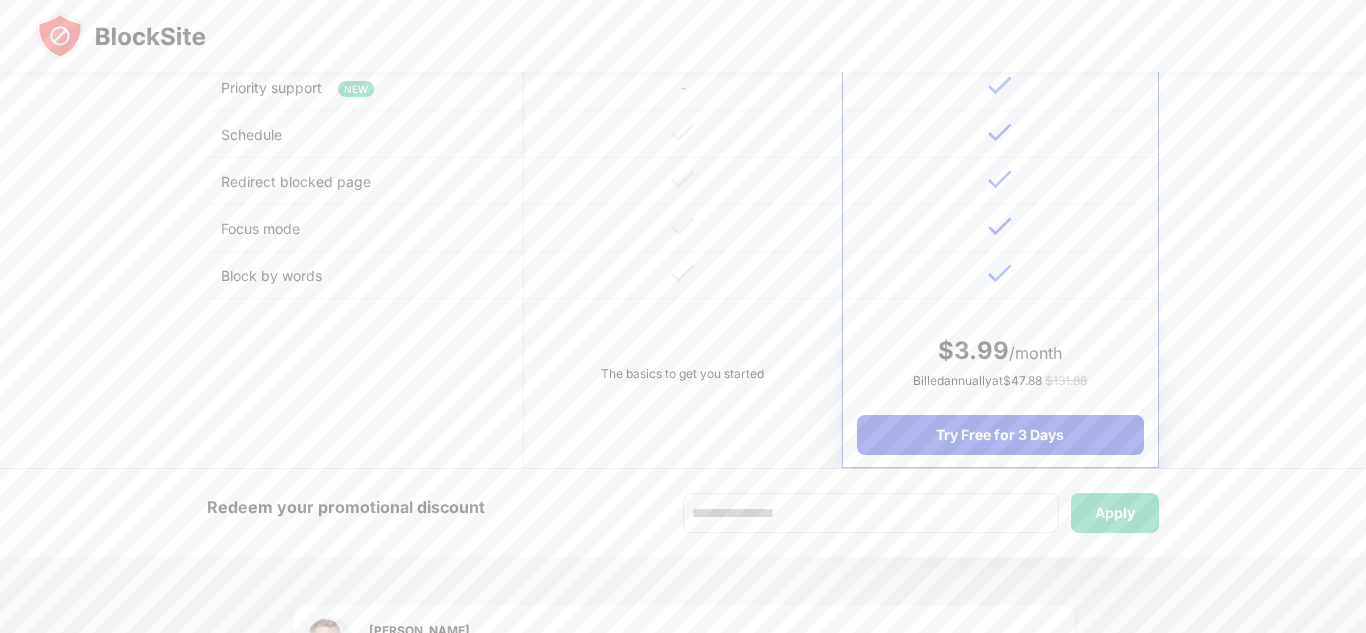 click on "Try Free for 3 Days" at bounding box center [1000, 435] 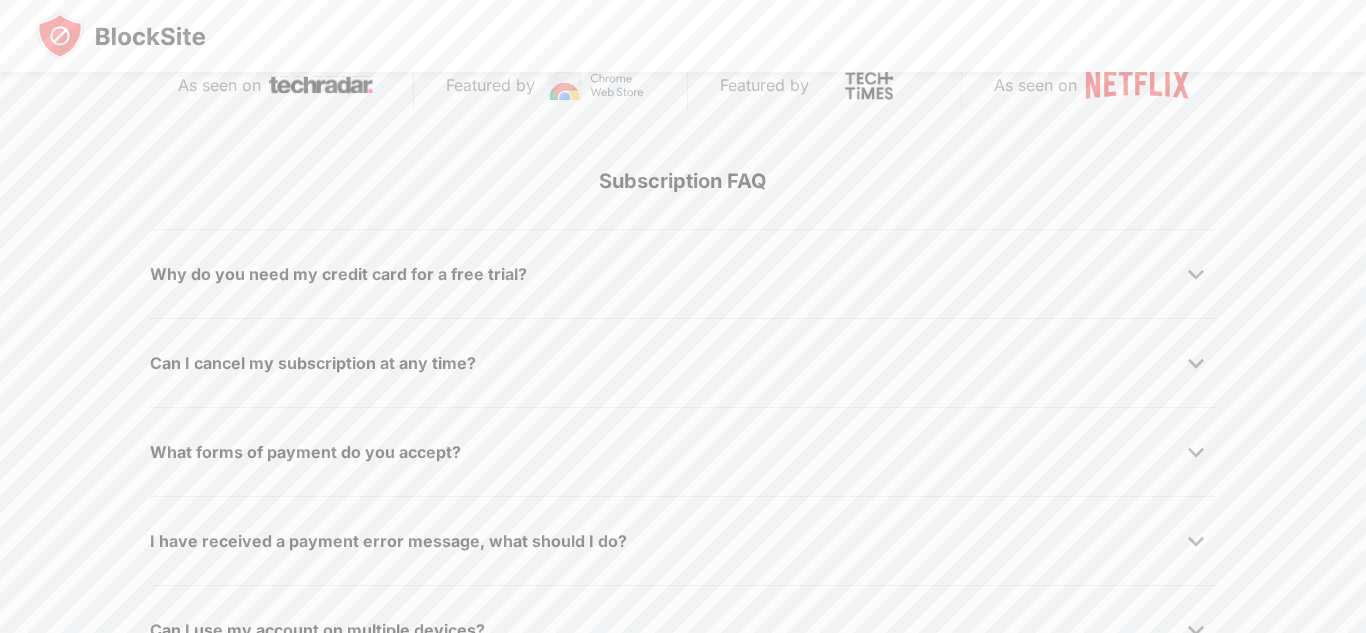 scroll, scrollTop: 1400, scrollLeft: 0, axis: vertical 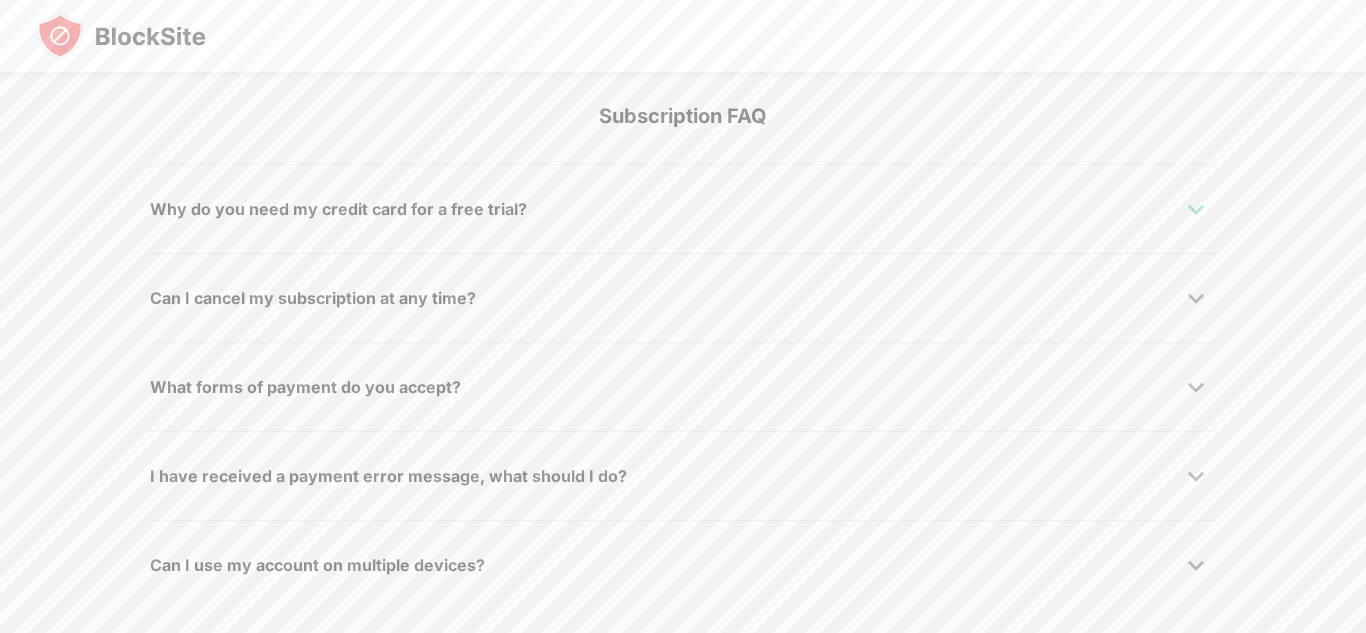 click at bounding box center [1196, 209] 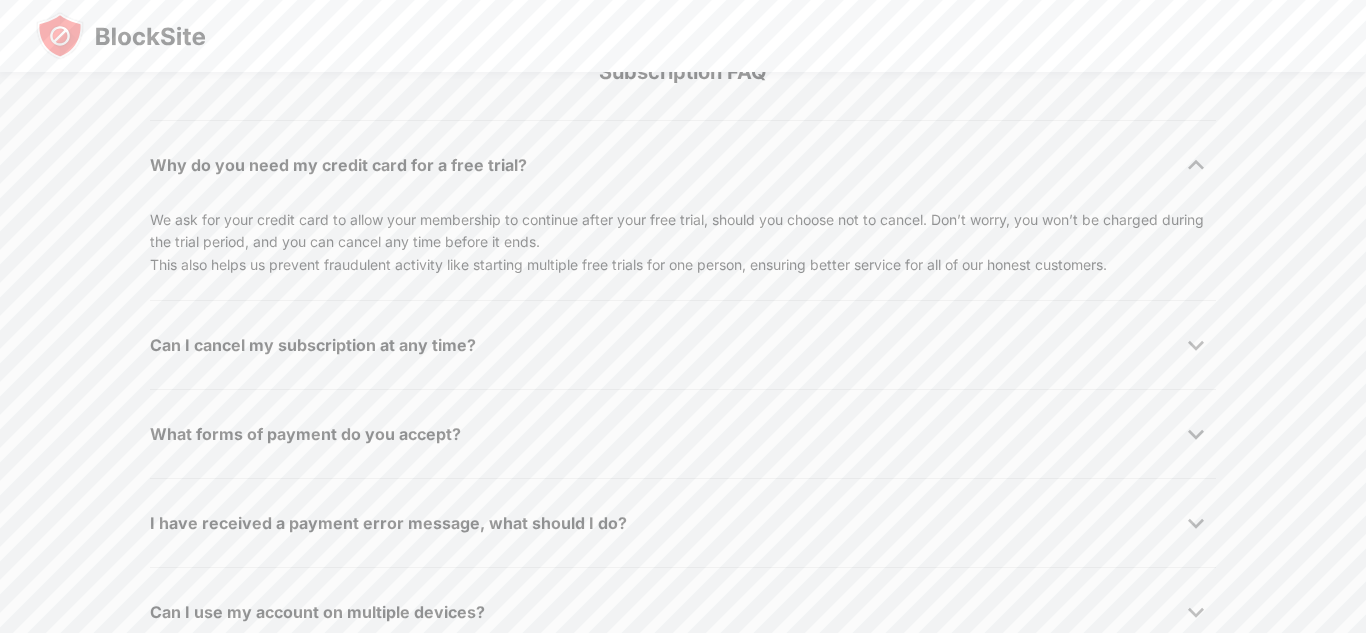 scroll, scrollTop: 1447, scrollLeft: 0, axis: vertical 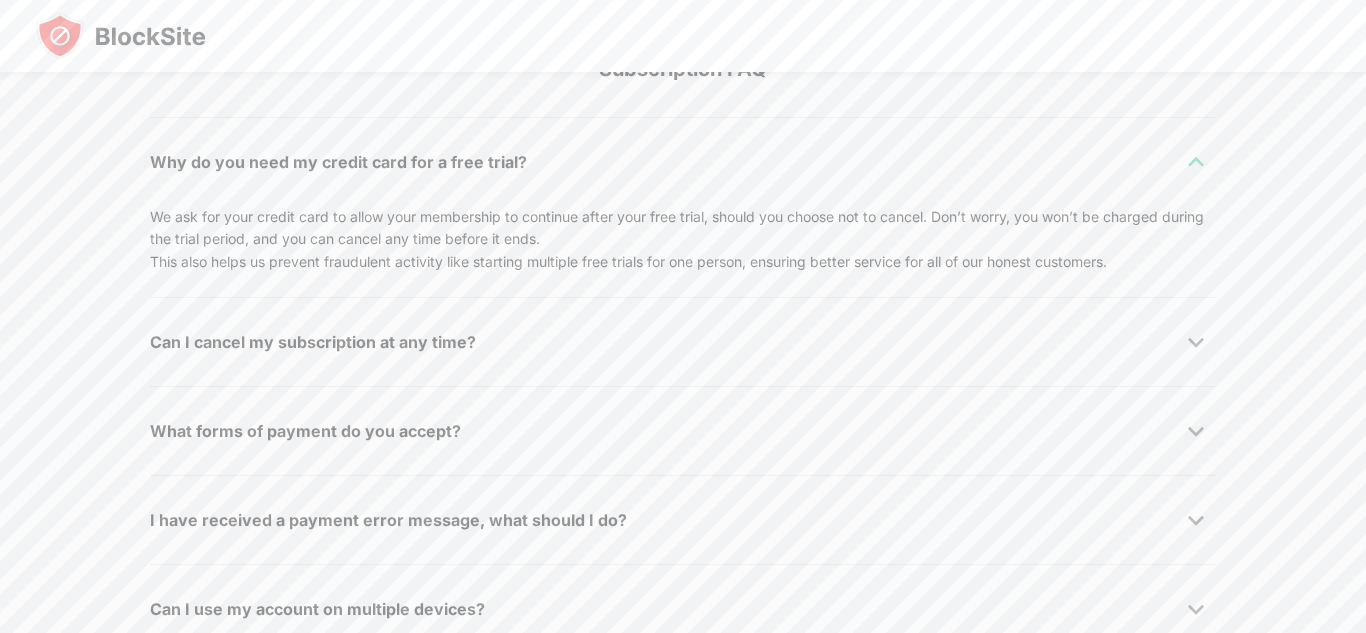 click at bounding box center [1196, 162] 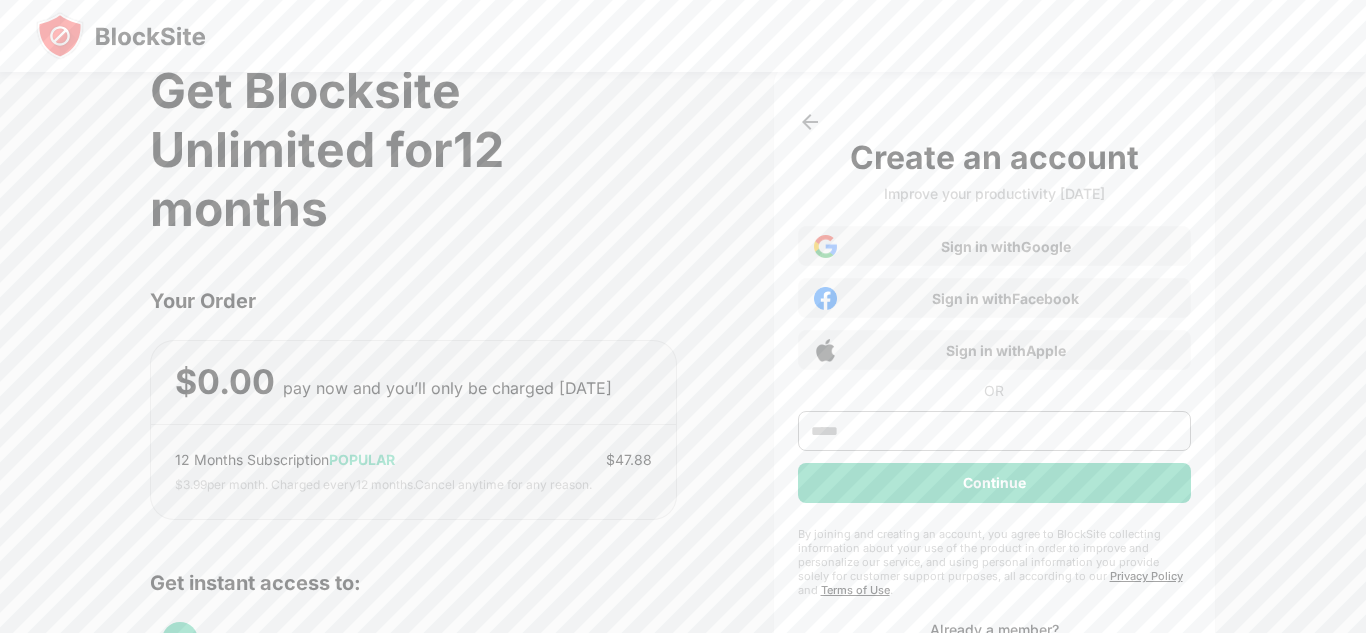 scroll, scrollTop: 30, scrollLeft: 0, axis: vertical 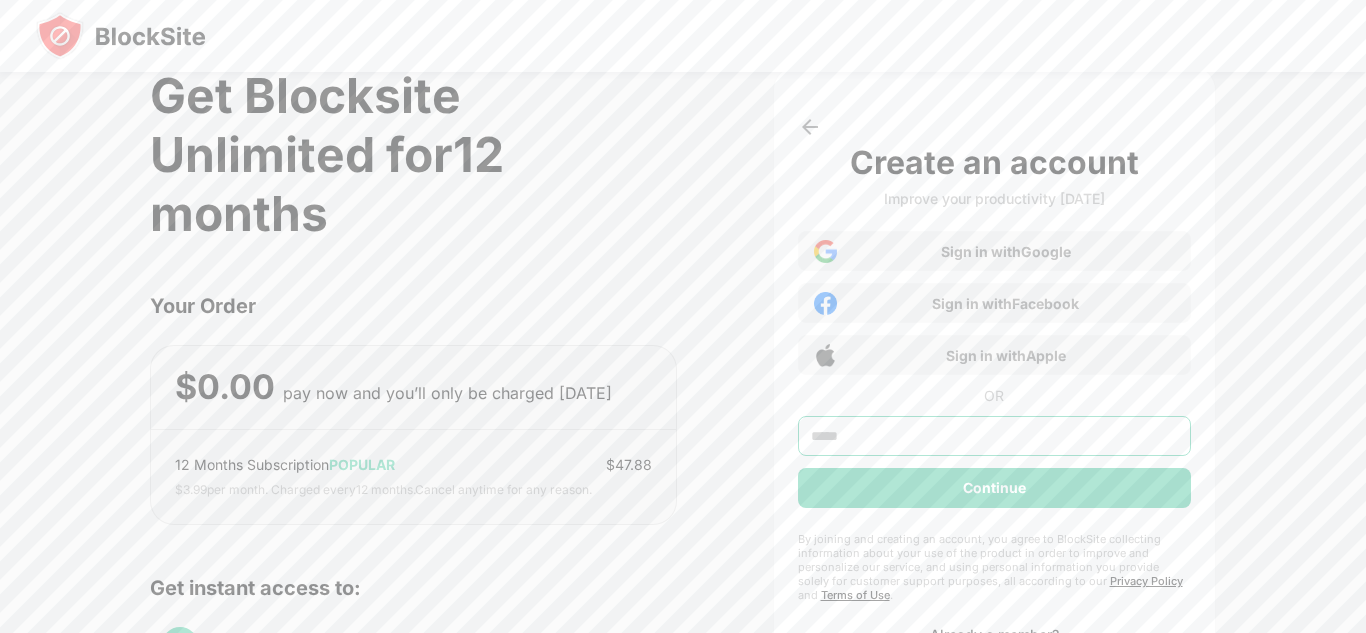click at bounding box center (994, 436) 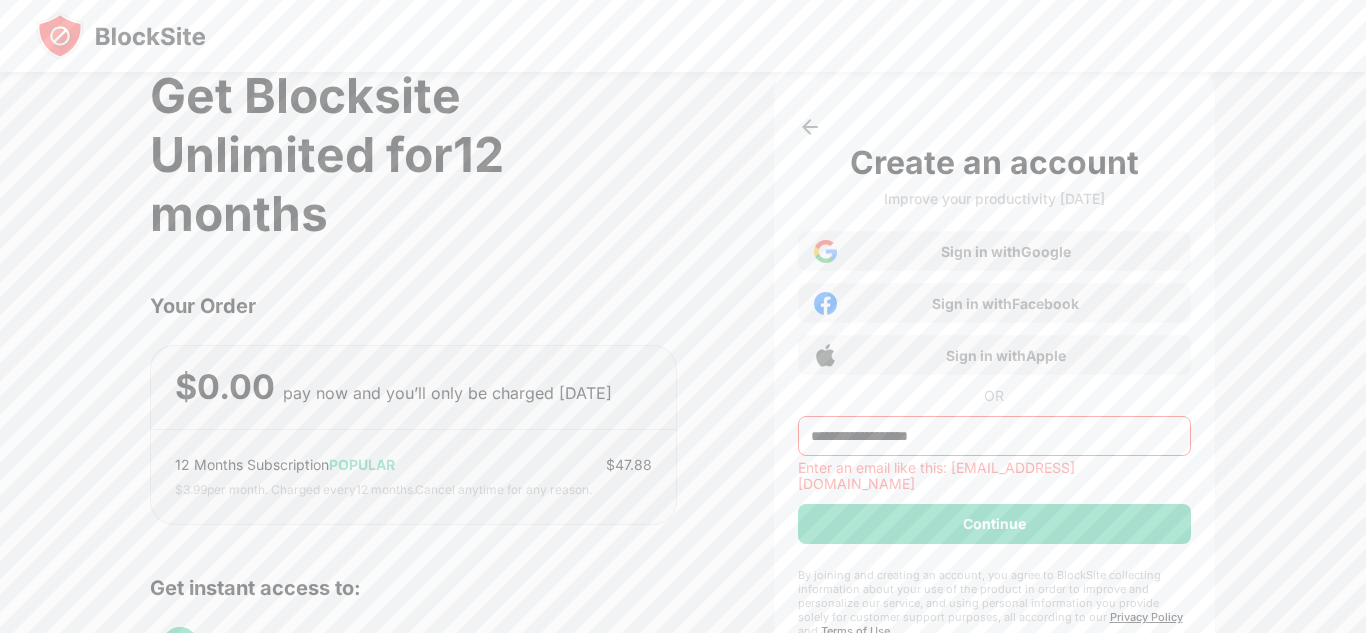 click on "**********" at bounding box center (994, 411) 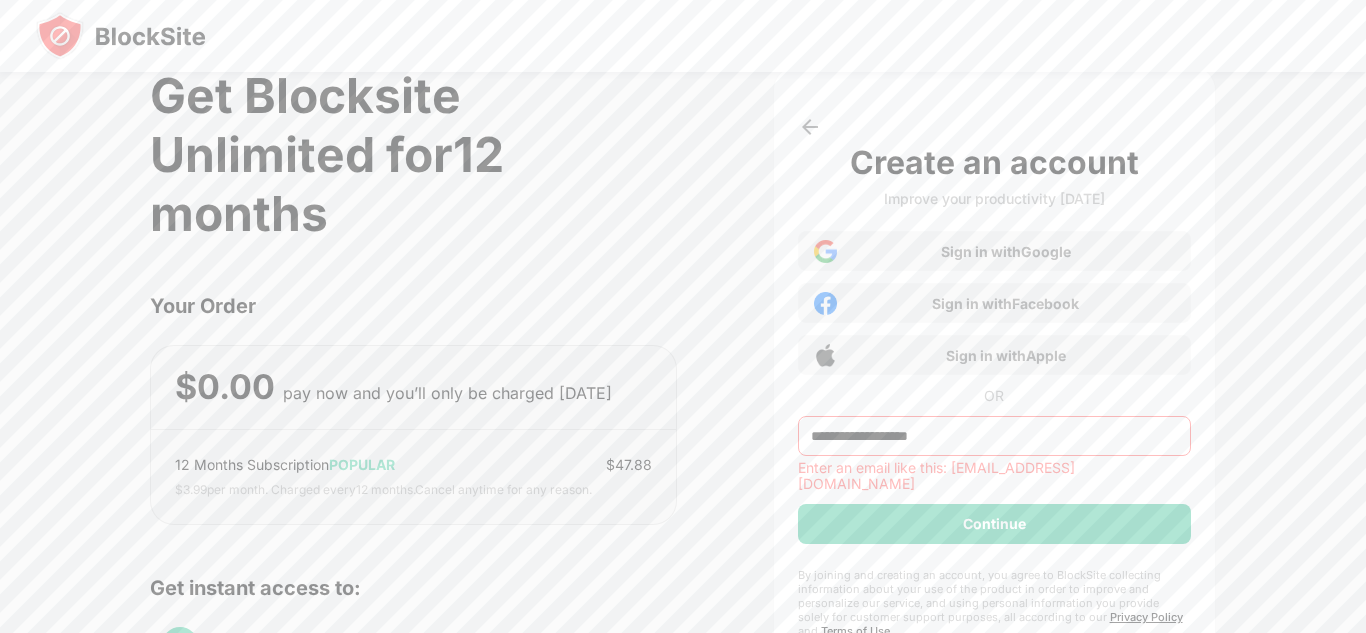 click on "**********" at bounding box center [994, 436] 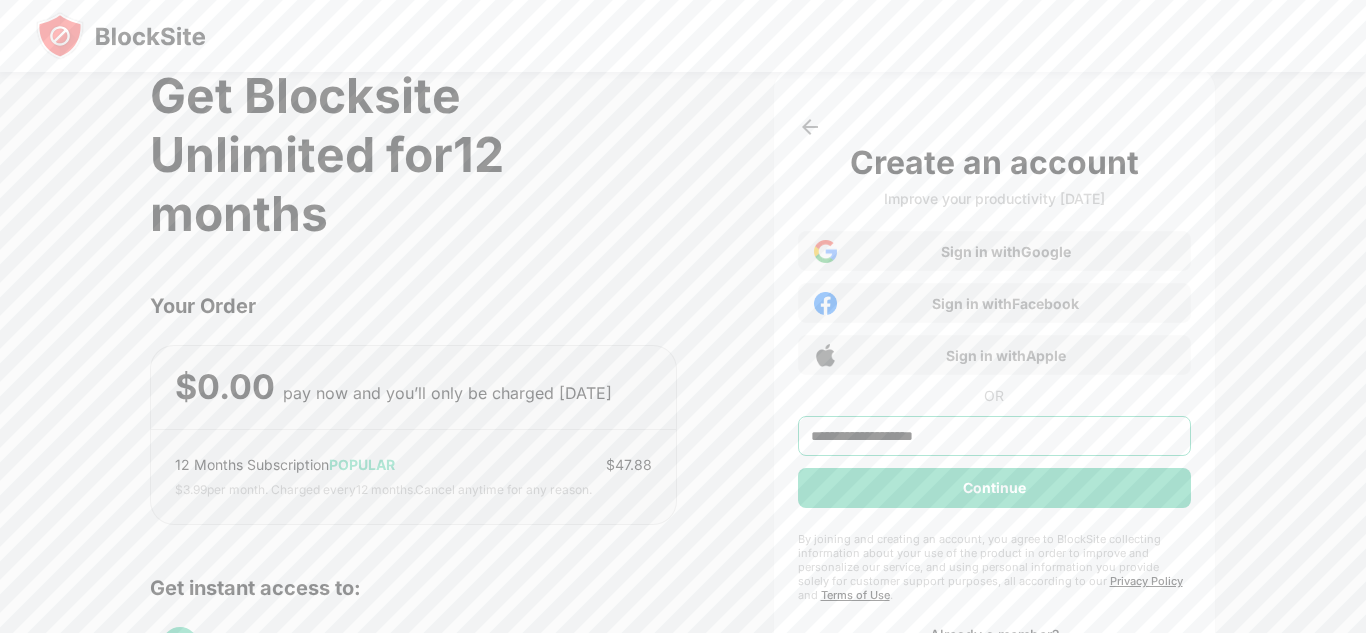 click on "**********" at bounding box center (994, 436) 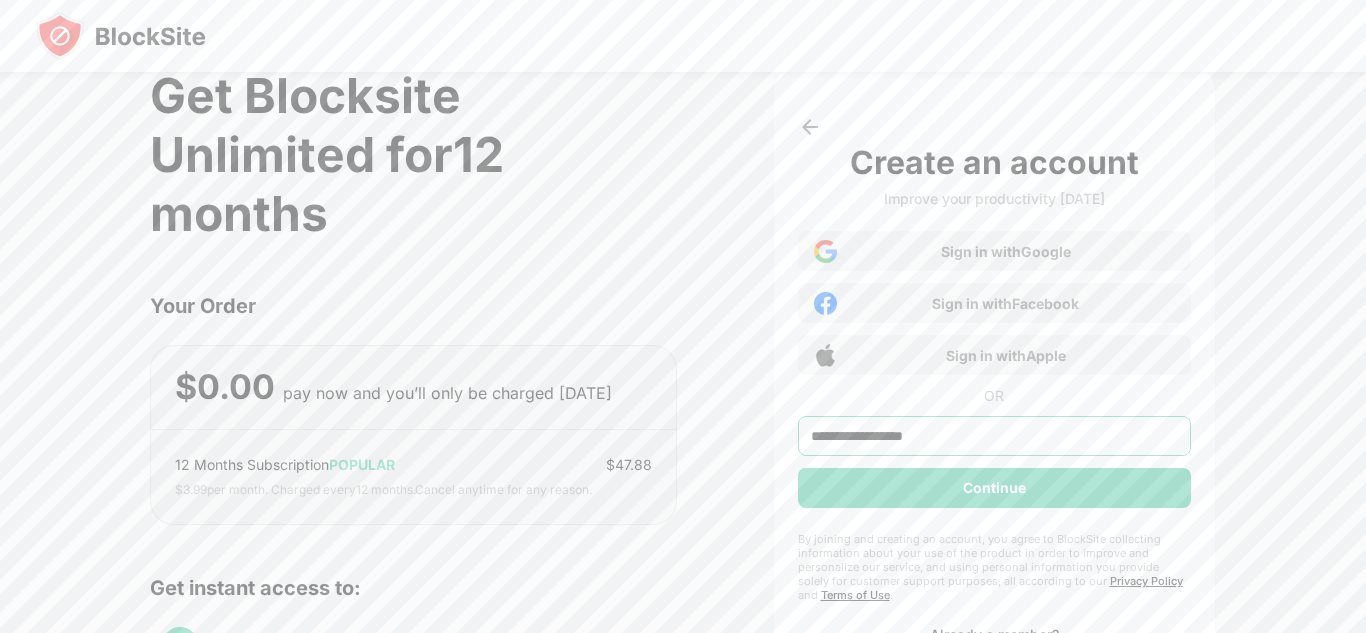 click on "**********" at bounding box center [994, 436] 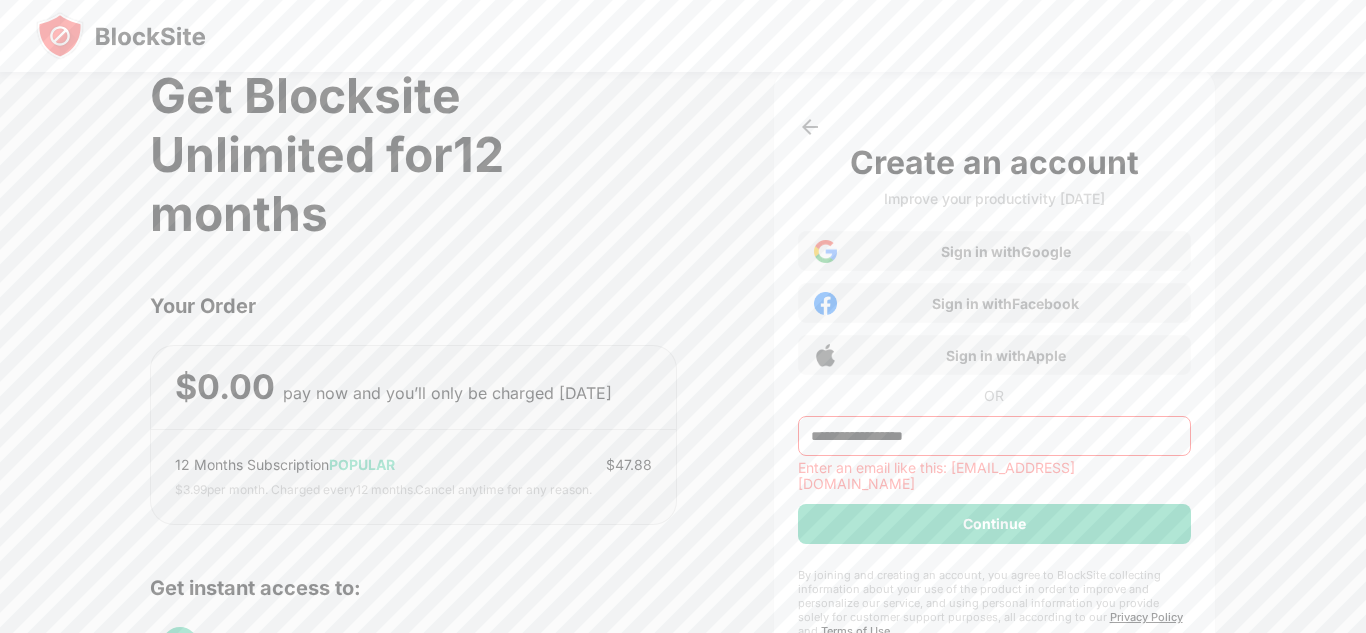 click on "**********" at bounding box center [994, 411] 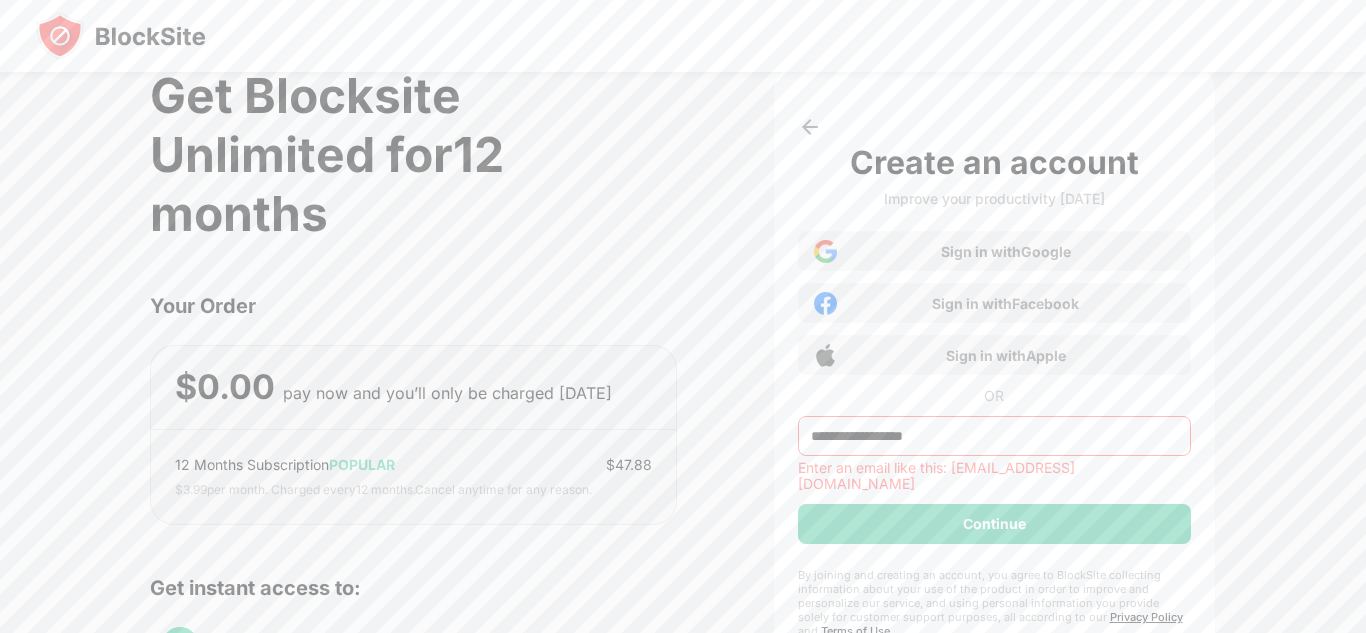 click on "**********" at bounding box center [994, 436] 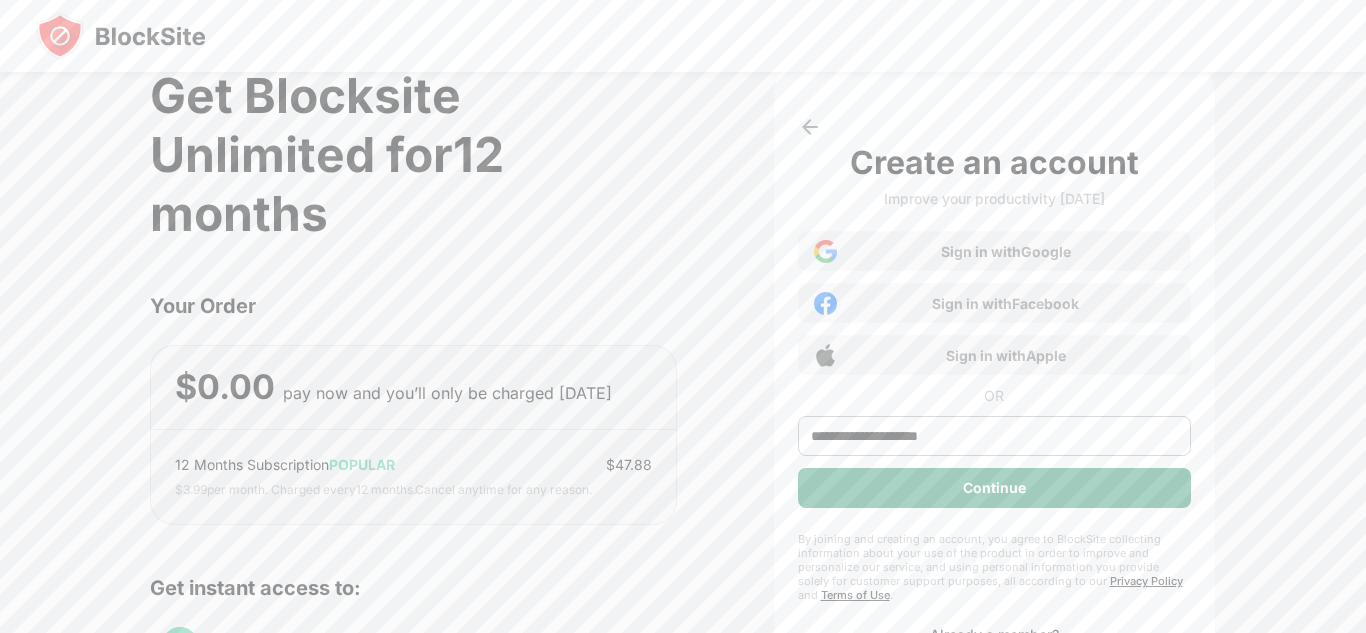 click on "**********" at bounding box center (994, 393) 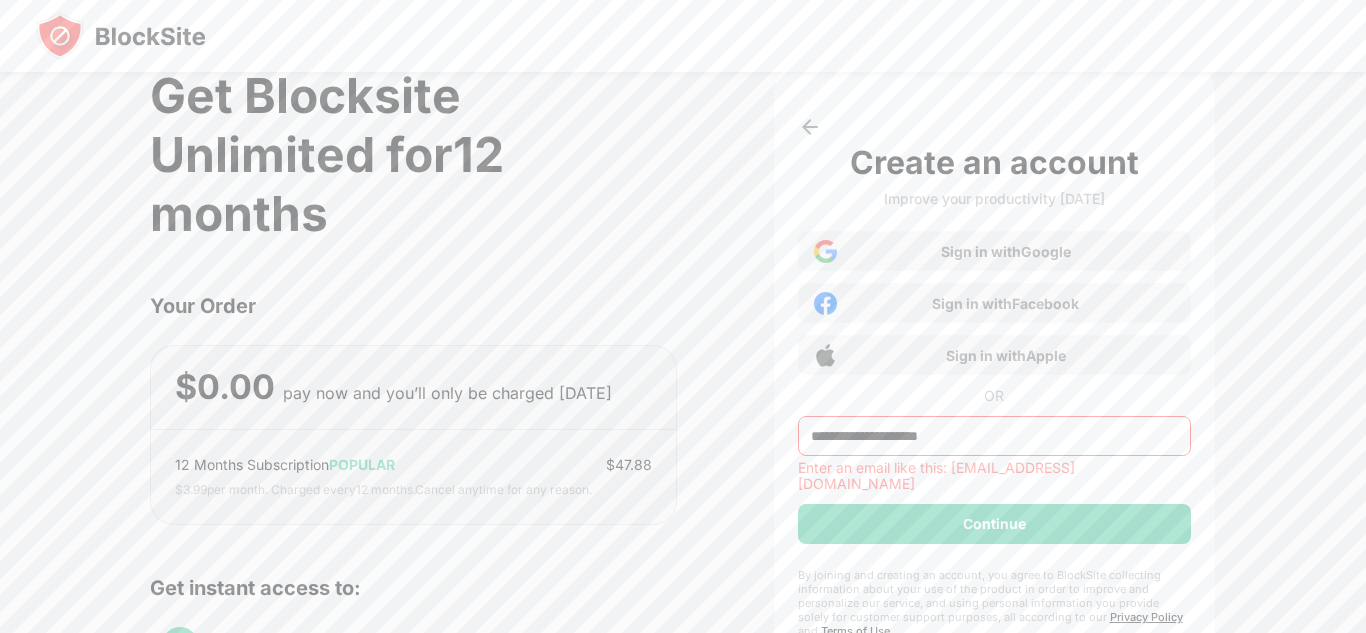 click on "**********" at bounding box center (994, 460) 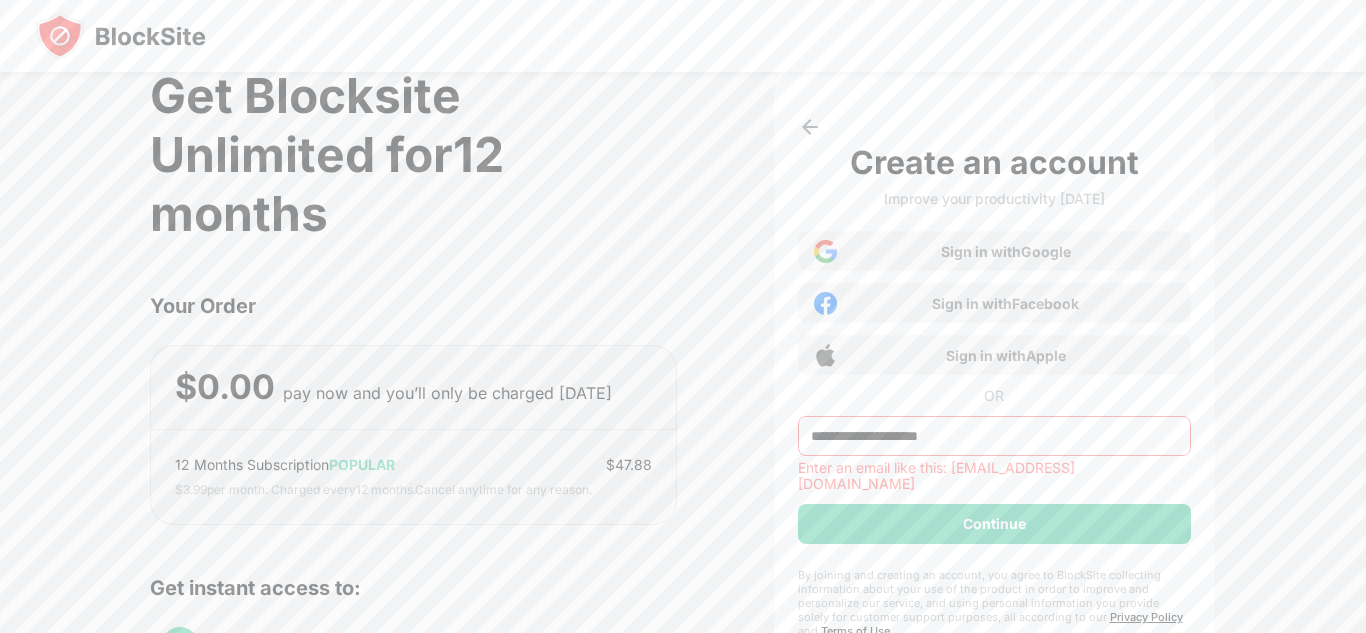 click on "**********" at bounding box center [994, 436] 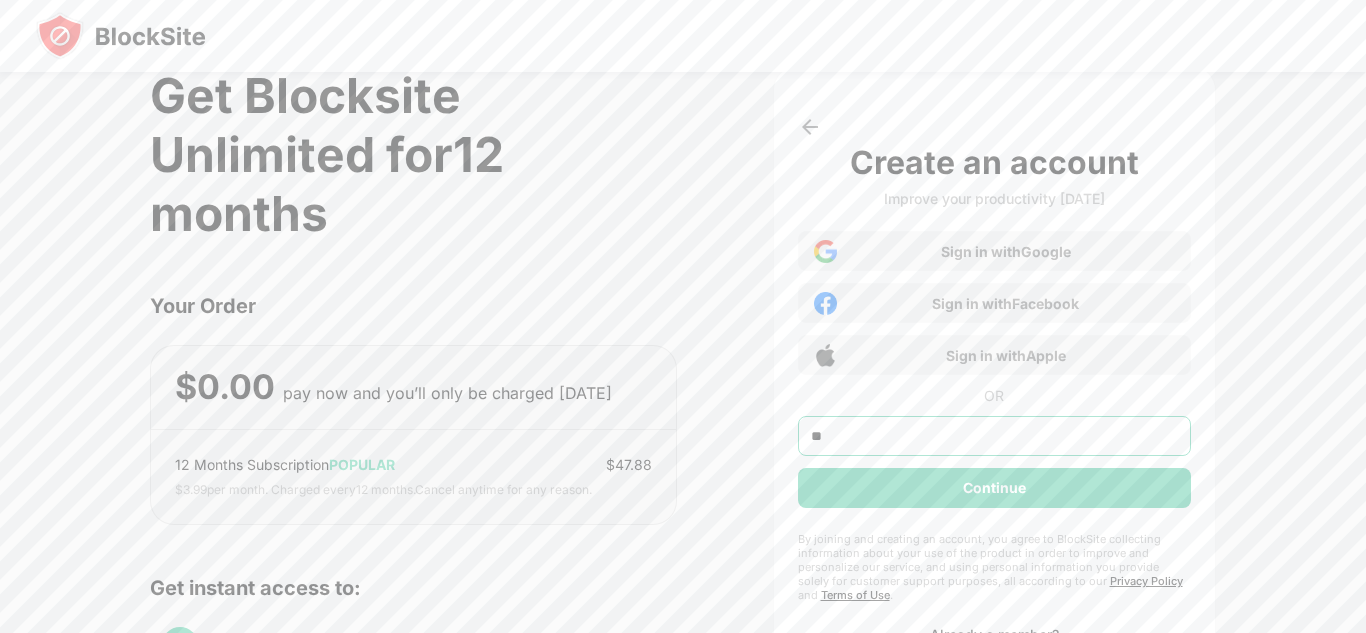 type on "*" 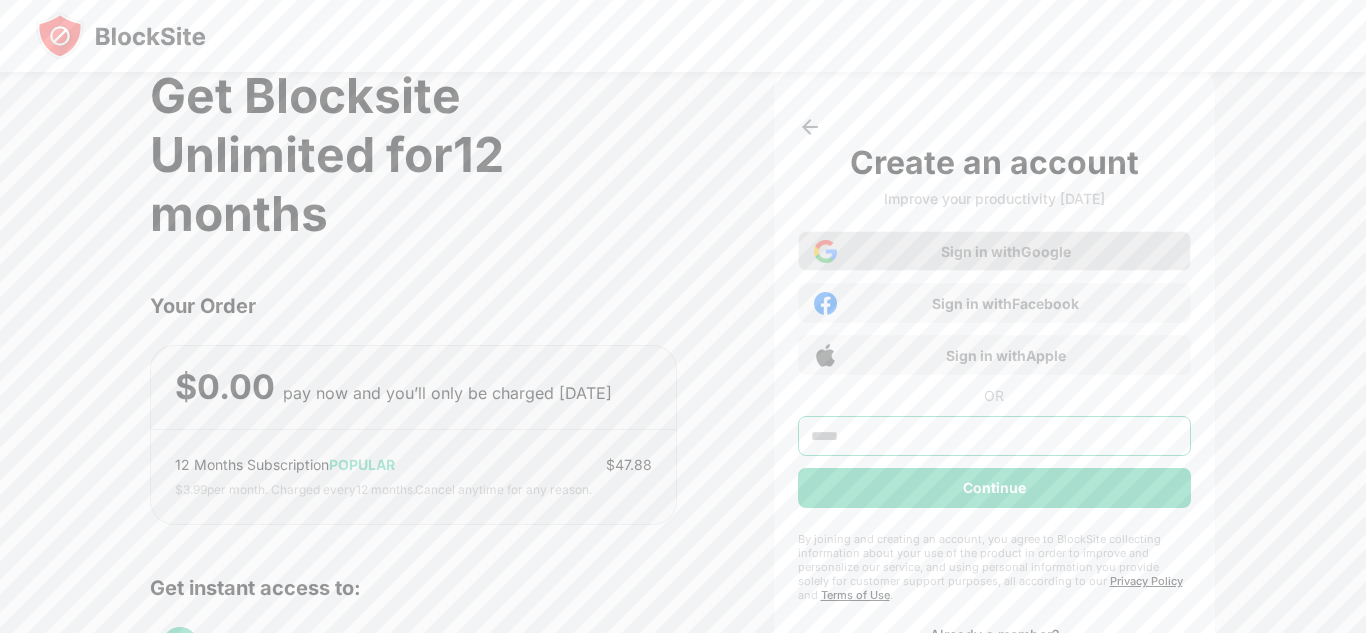 type 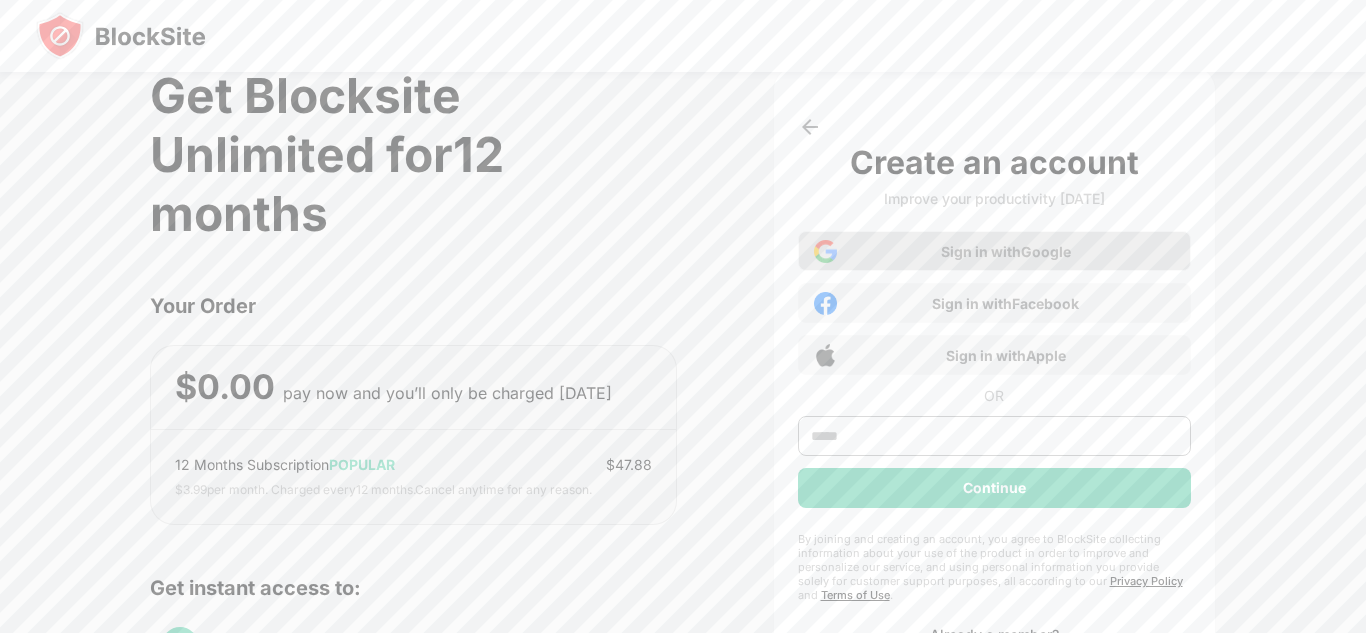 click on "Sign in with  Google" at bounding box center (994, 251) 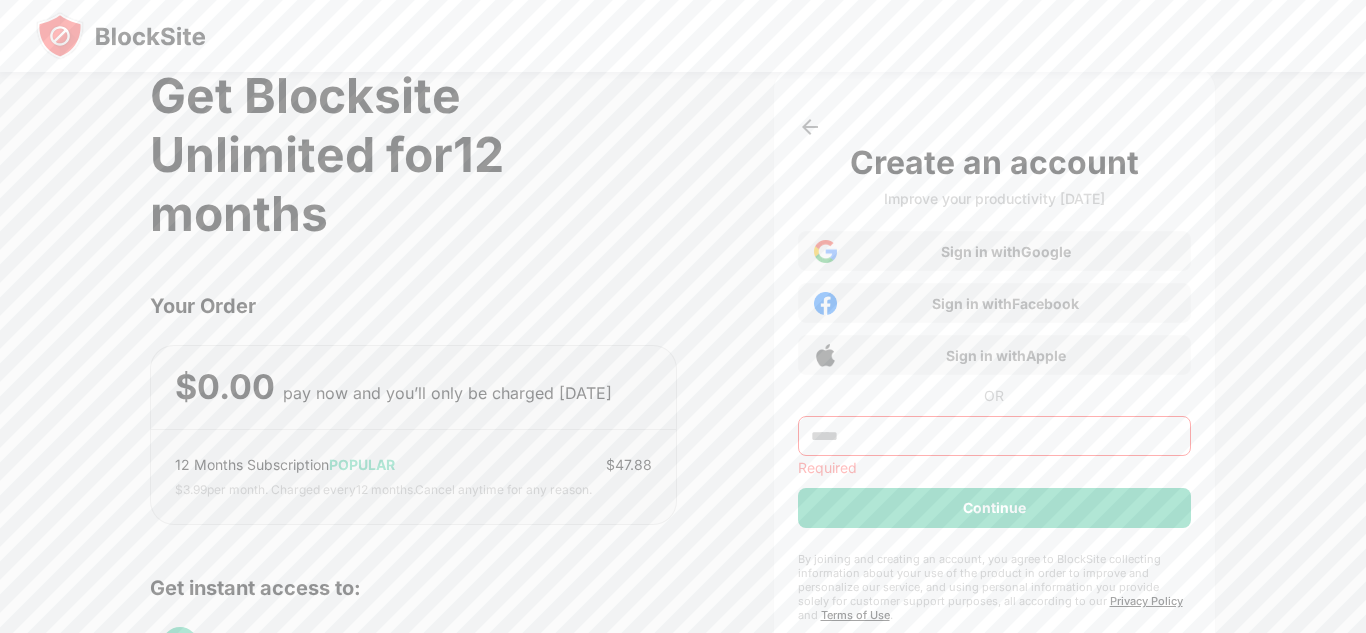 click on "Sign in with  Google Sign in with  Facebook Sign in with  Apple" at bounding box center [994, 297] 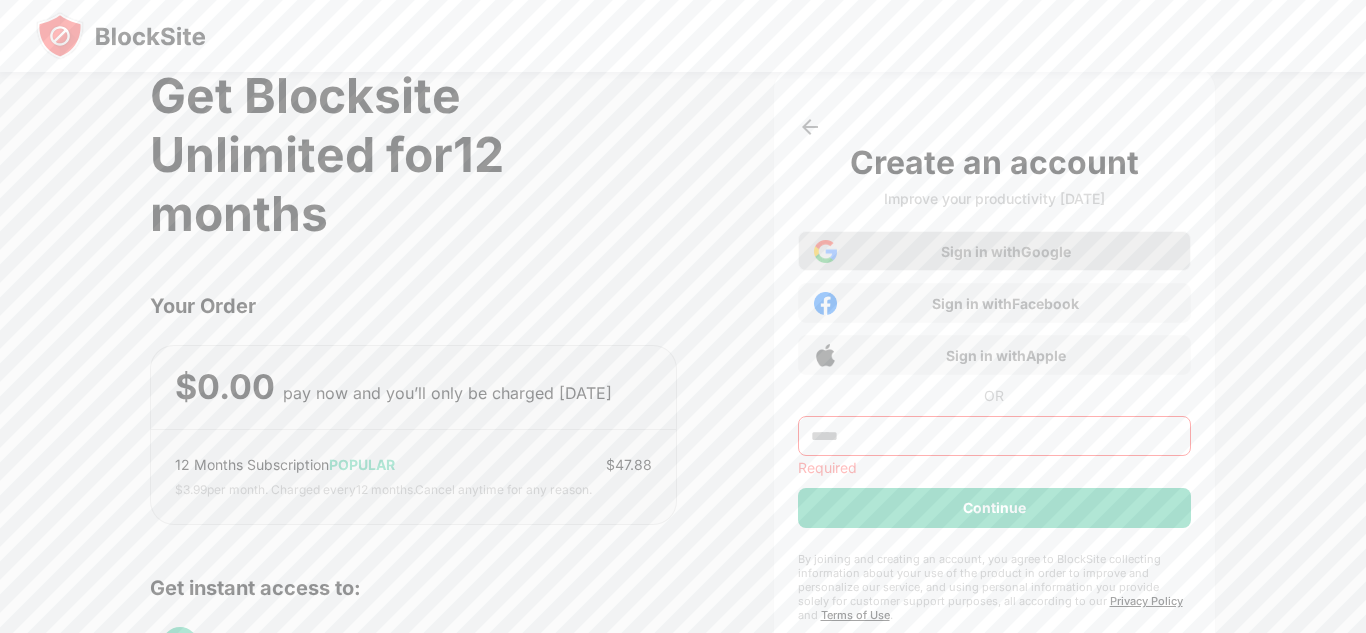 click on "Sign in with  Google" at bounding box center [994, 251] 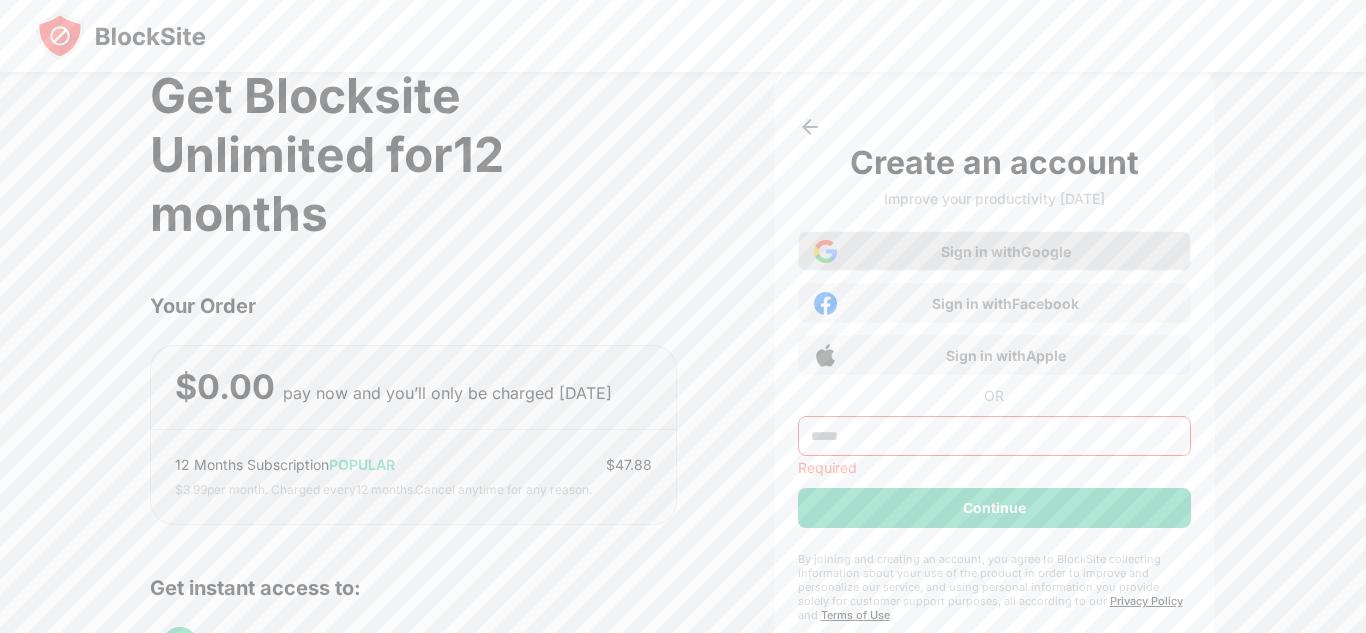 click on "Sign in with  Google" at bounding box center [1006, 251] 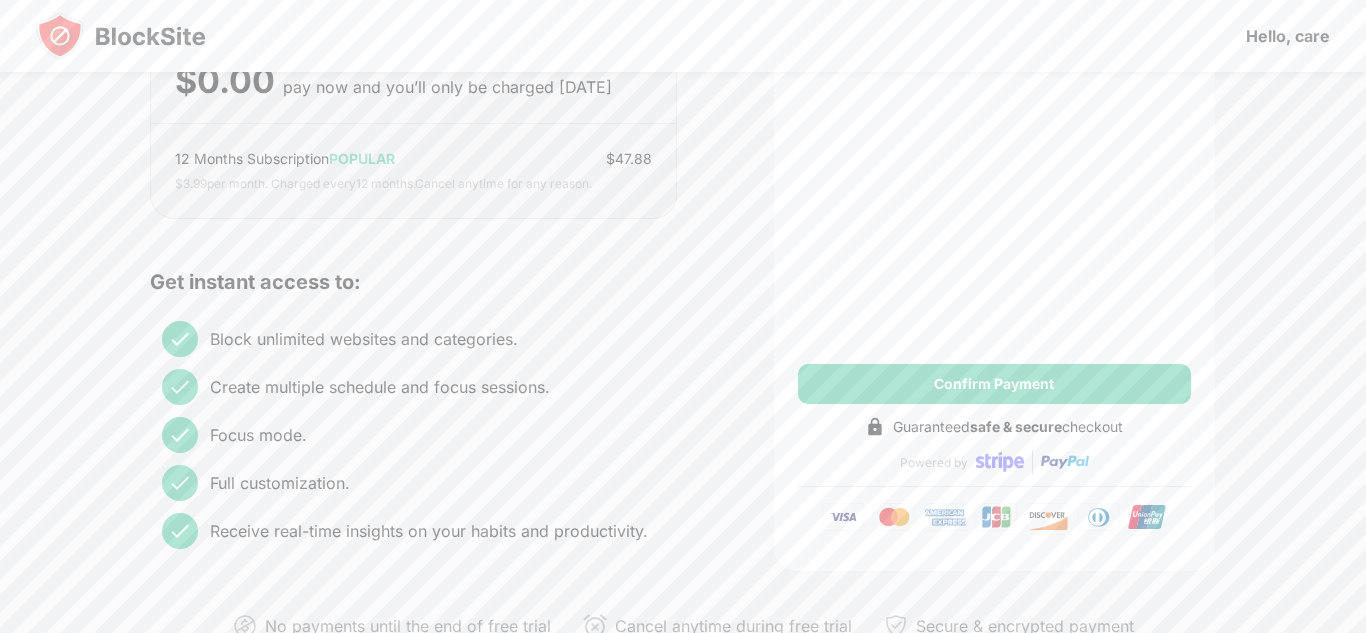 scroll, scrollTop: 339, scrollLeft: 0, axis: vertical 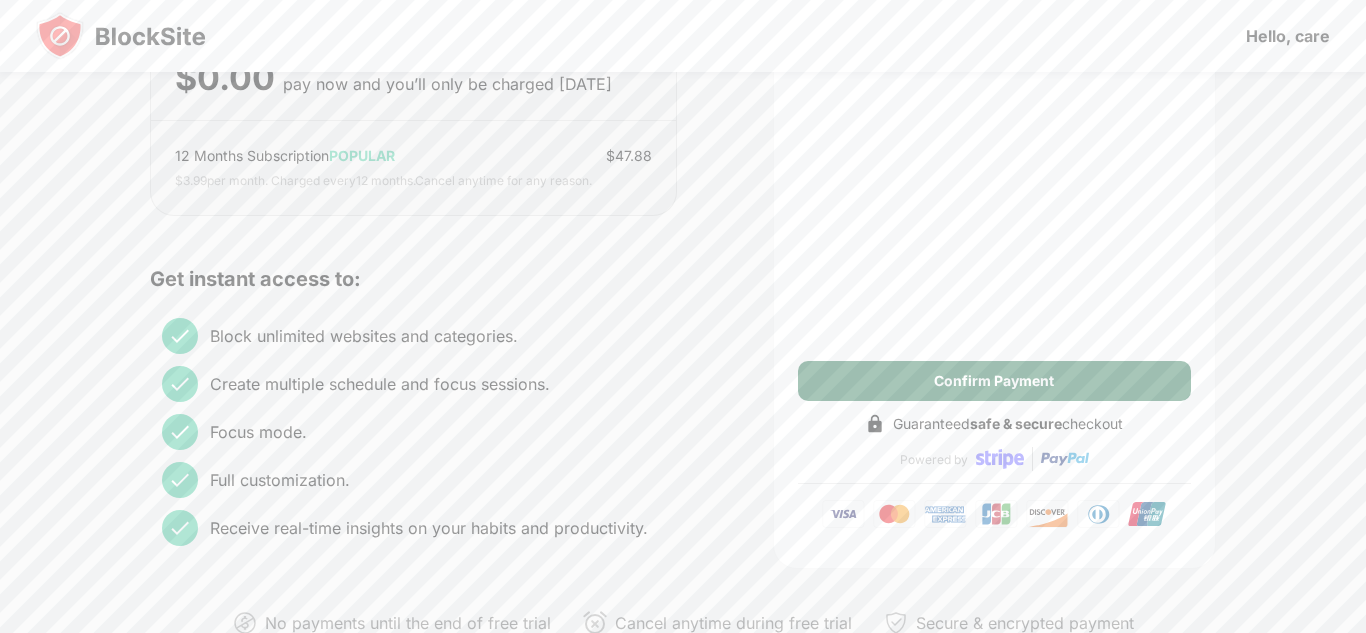 click on "Confirm Payment" at bounding box center (994, 381) 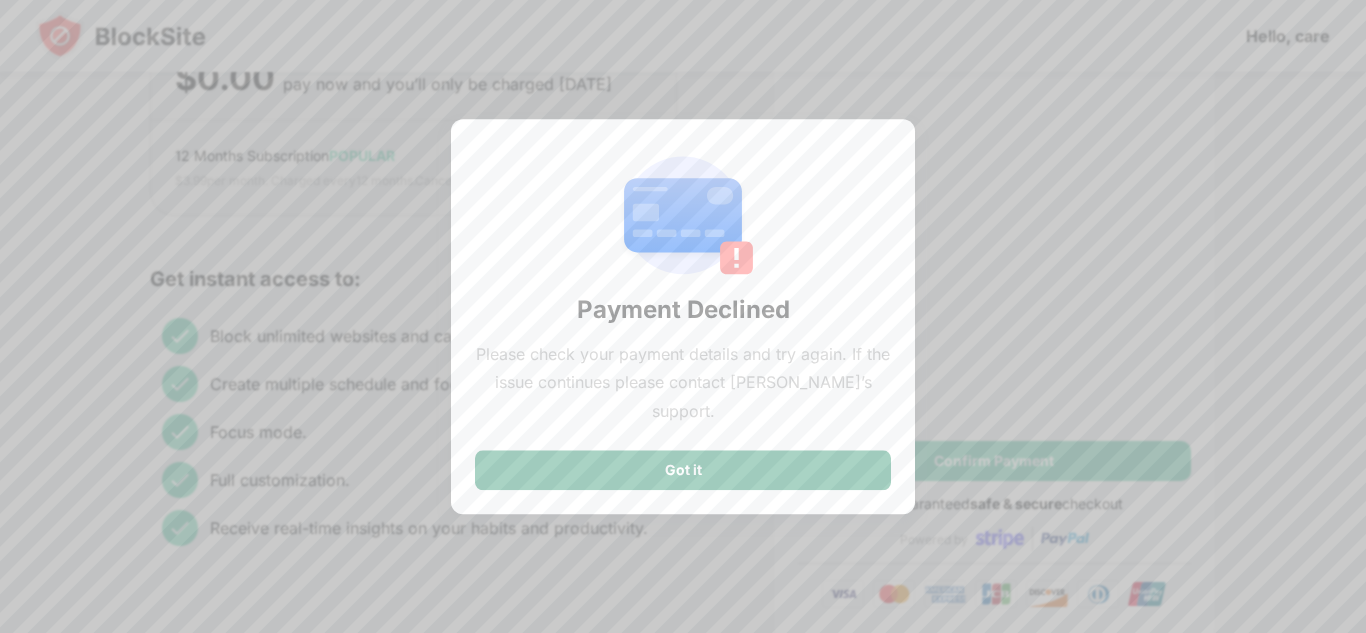 click on "Got it" at bounding box center [683, 470] 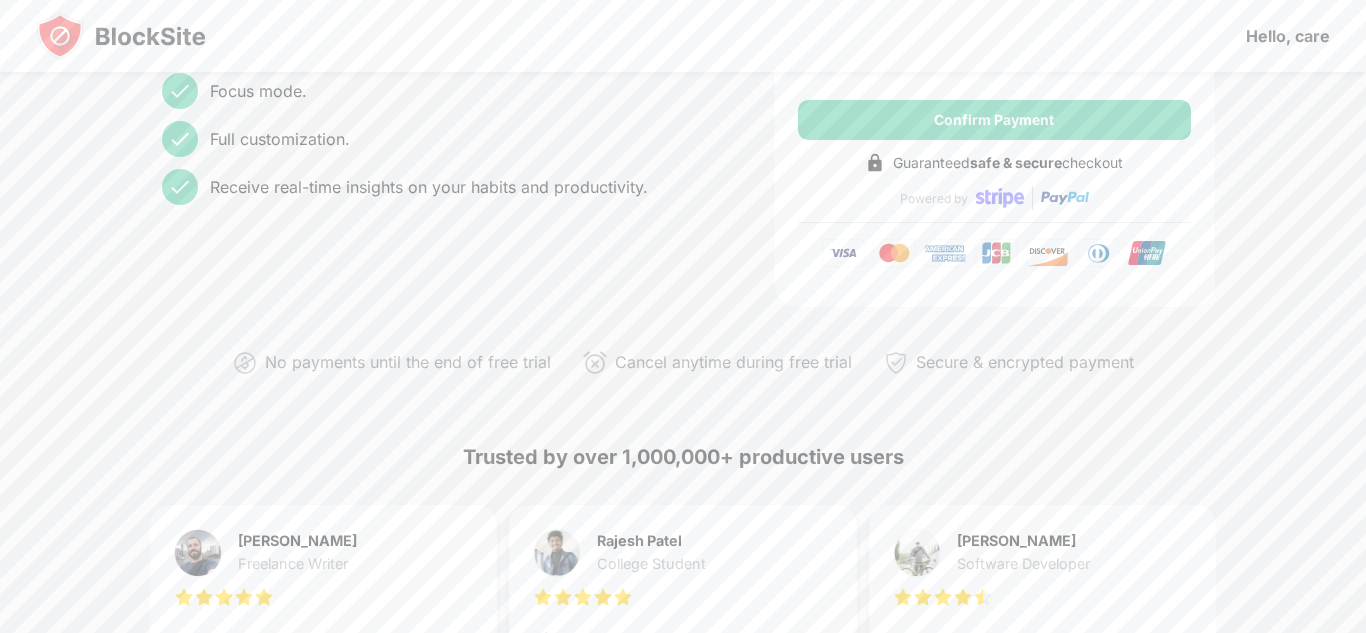 scroll, scrollTop: 712, scrollLeft: 0, axis: vertical 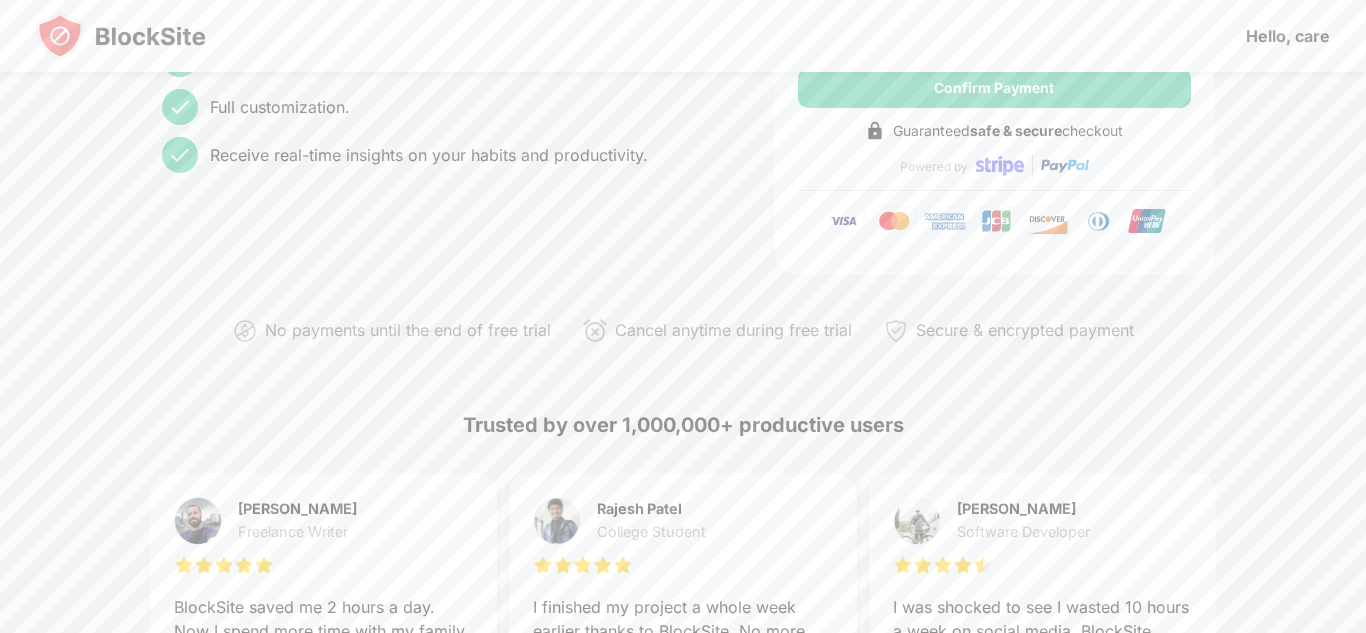 click at bounding box center [180, 155] 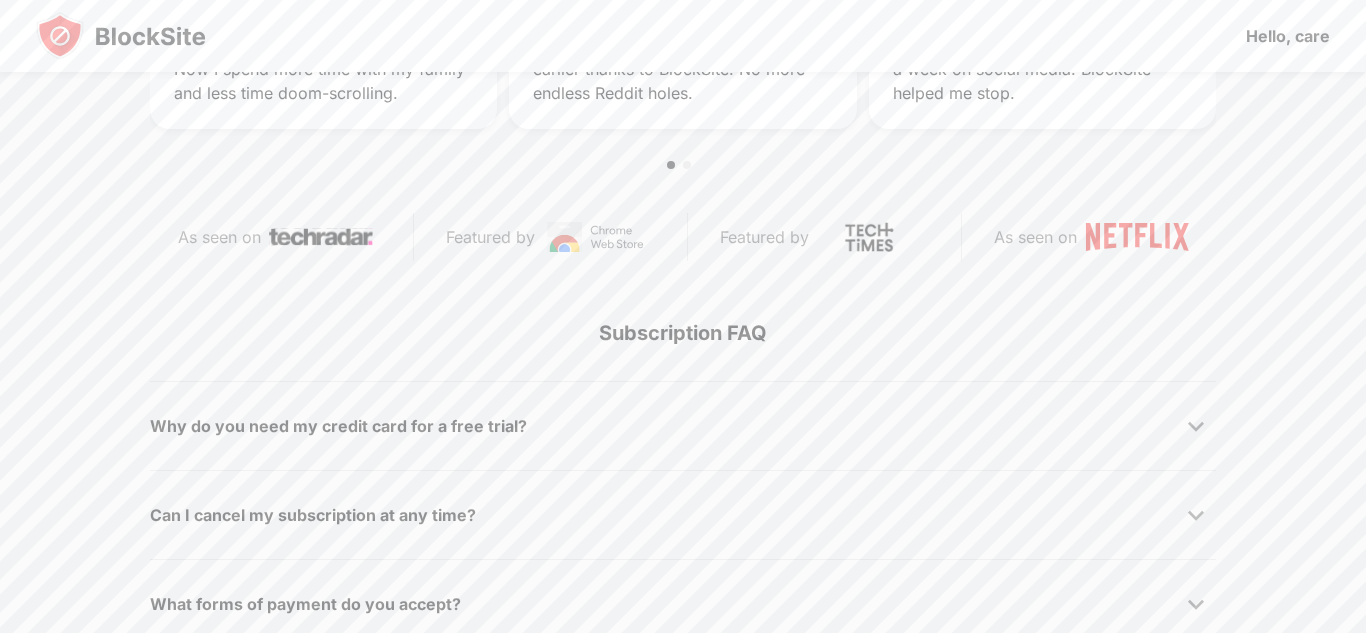 scroll, scrollTop: 1289, scrollLeft: 0, axis: vertical 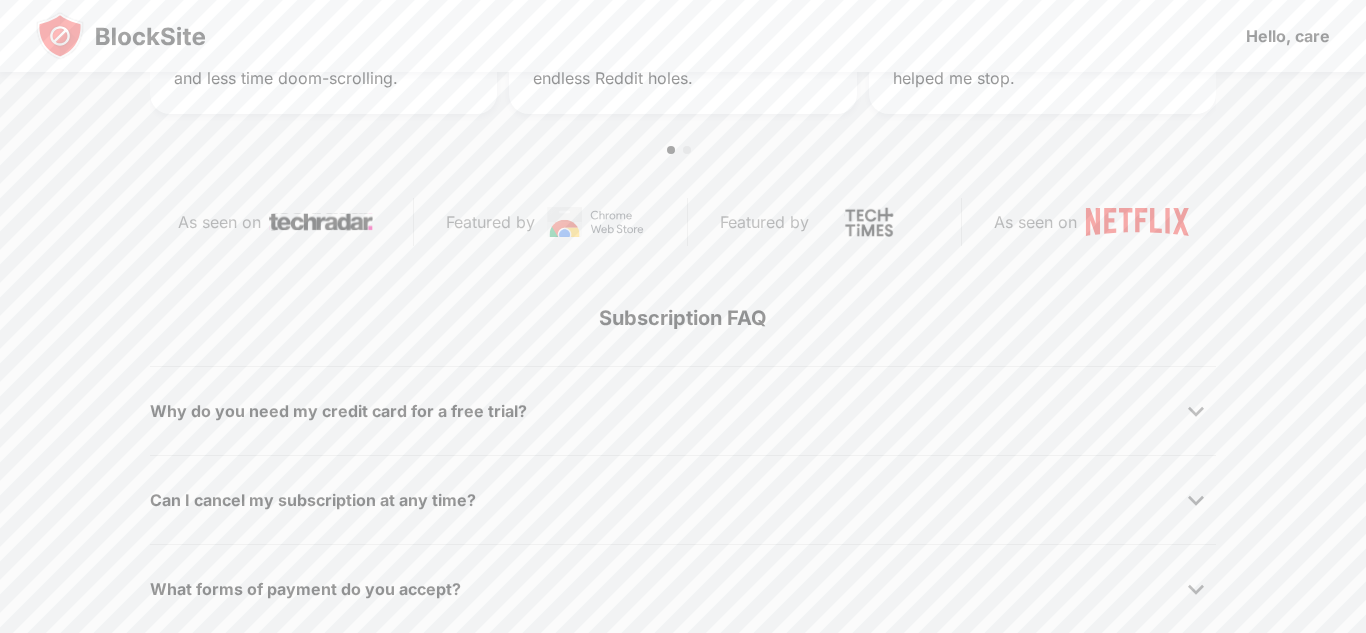 click on "Featured by" at bounding box center [583, 222] 